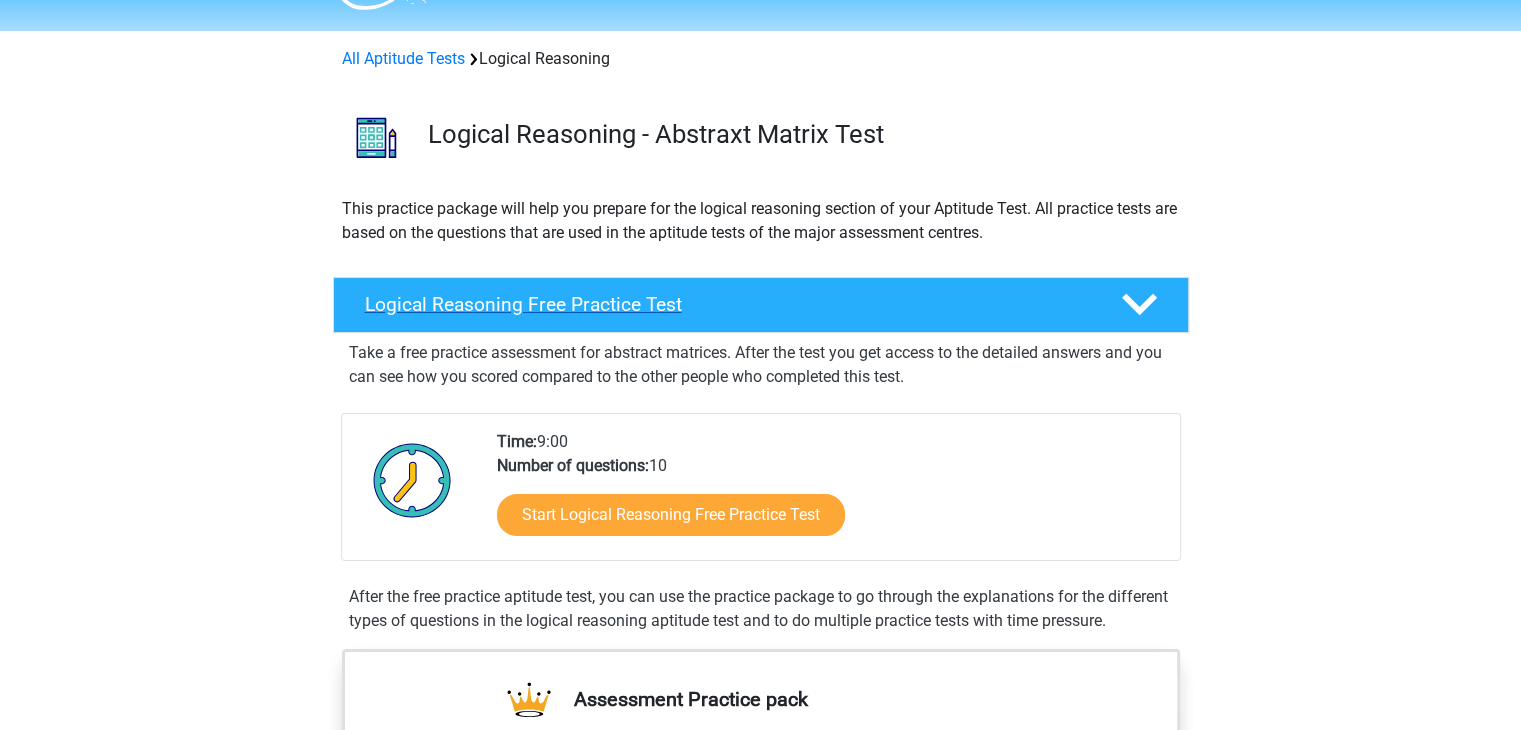 scroll, scrollTop: 200, scrollLeft: 0, axis: vertical 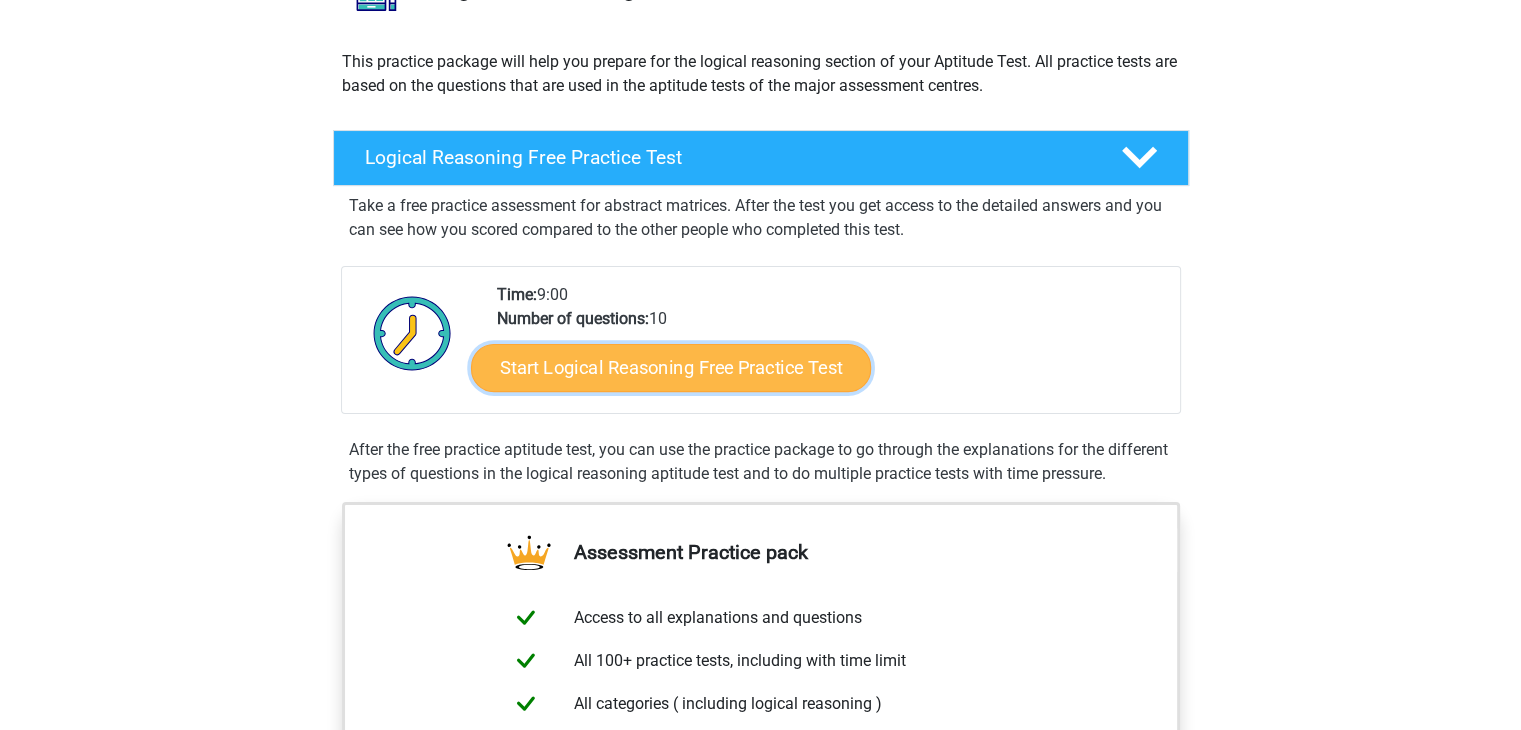 click on "Start Logical Reasoning
Free Practice Test" at bounding box center [671, 367] 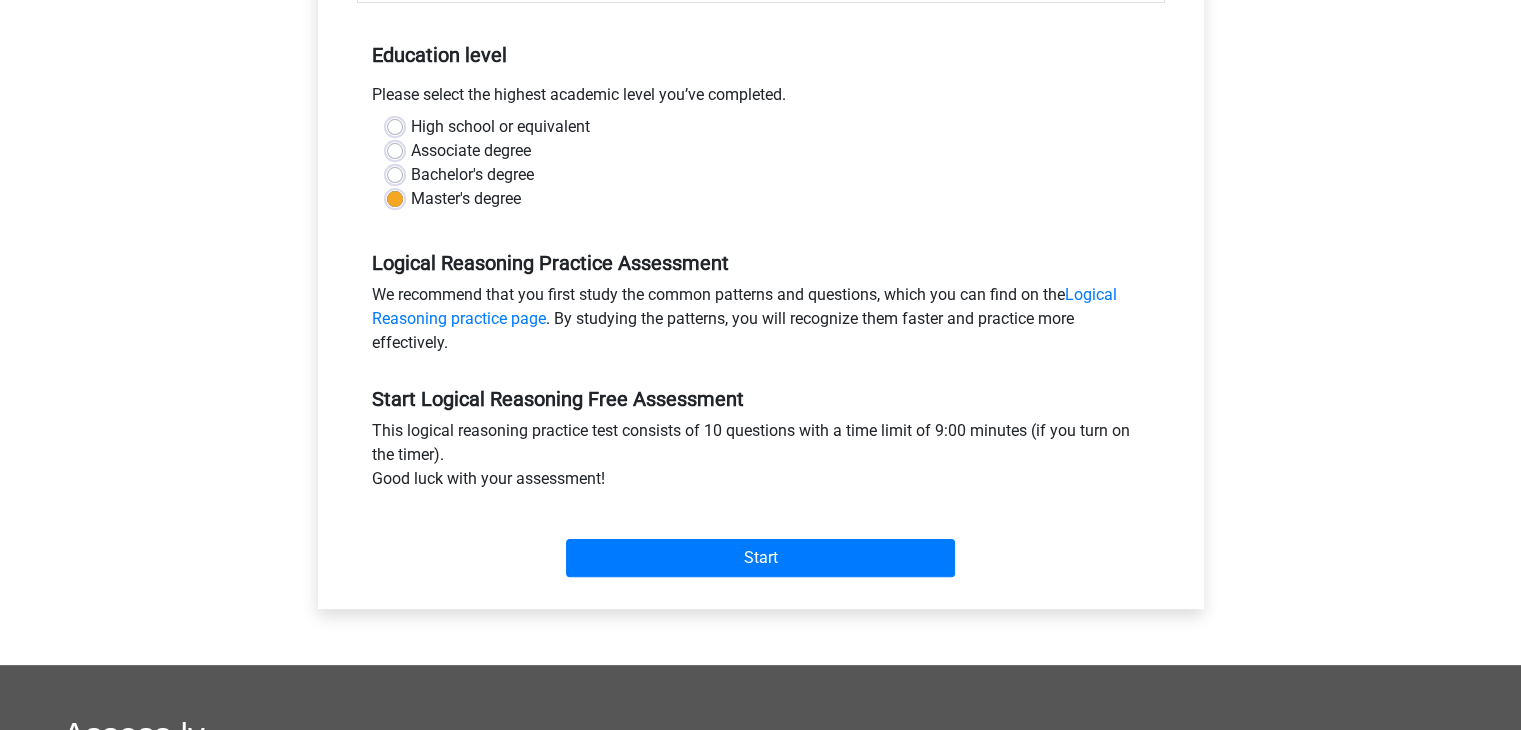 scroll, scrollTop: 400, scrollLeft: 0, axis: vertical 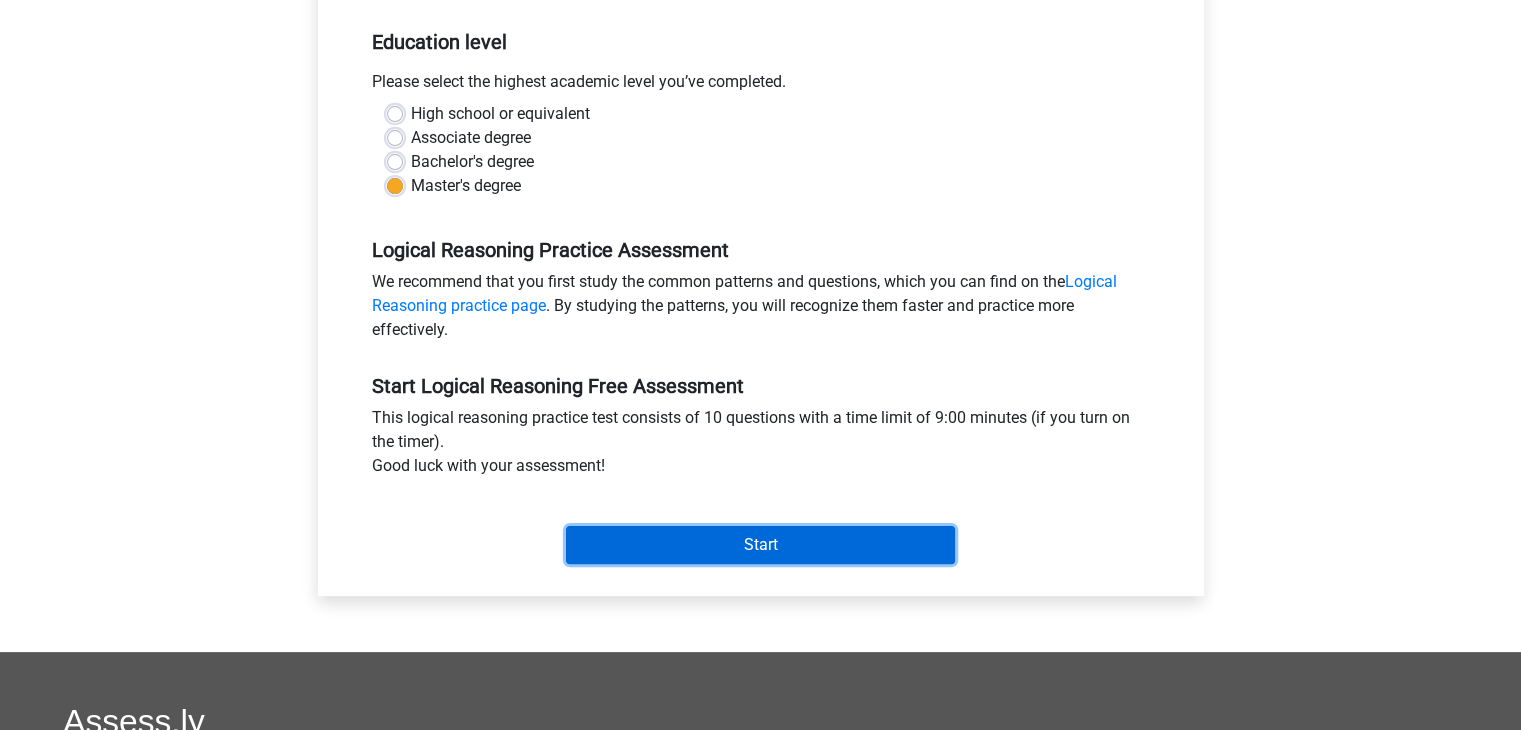 click on "Start" at bounding box center [760, 545] 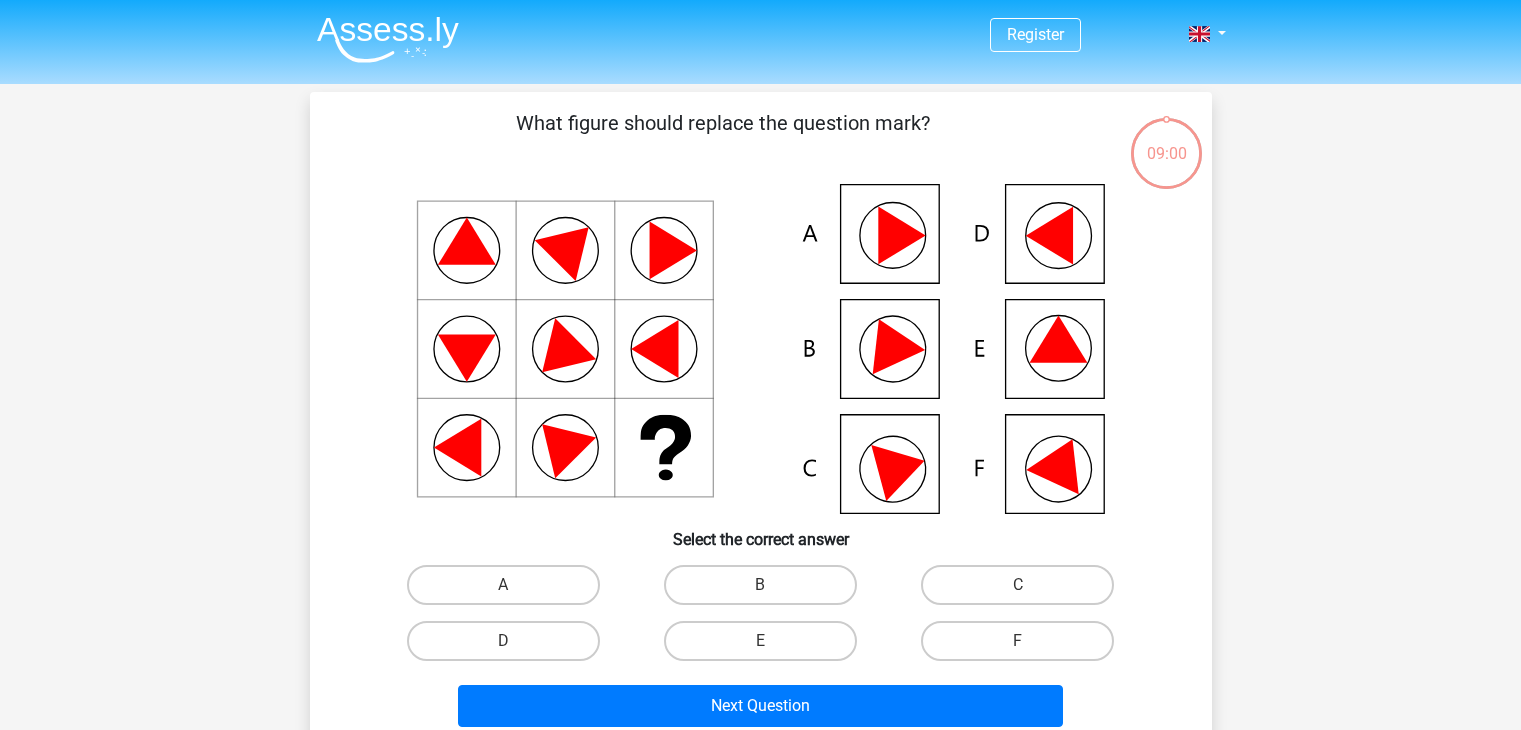 scroll, scrollTop: 0, scrollLeft: 0, axis: both 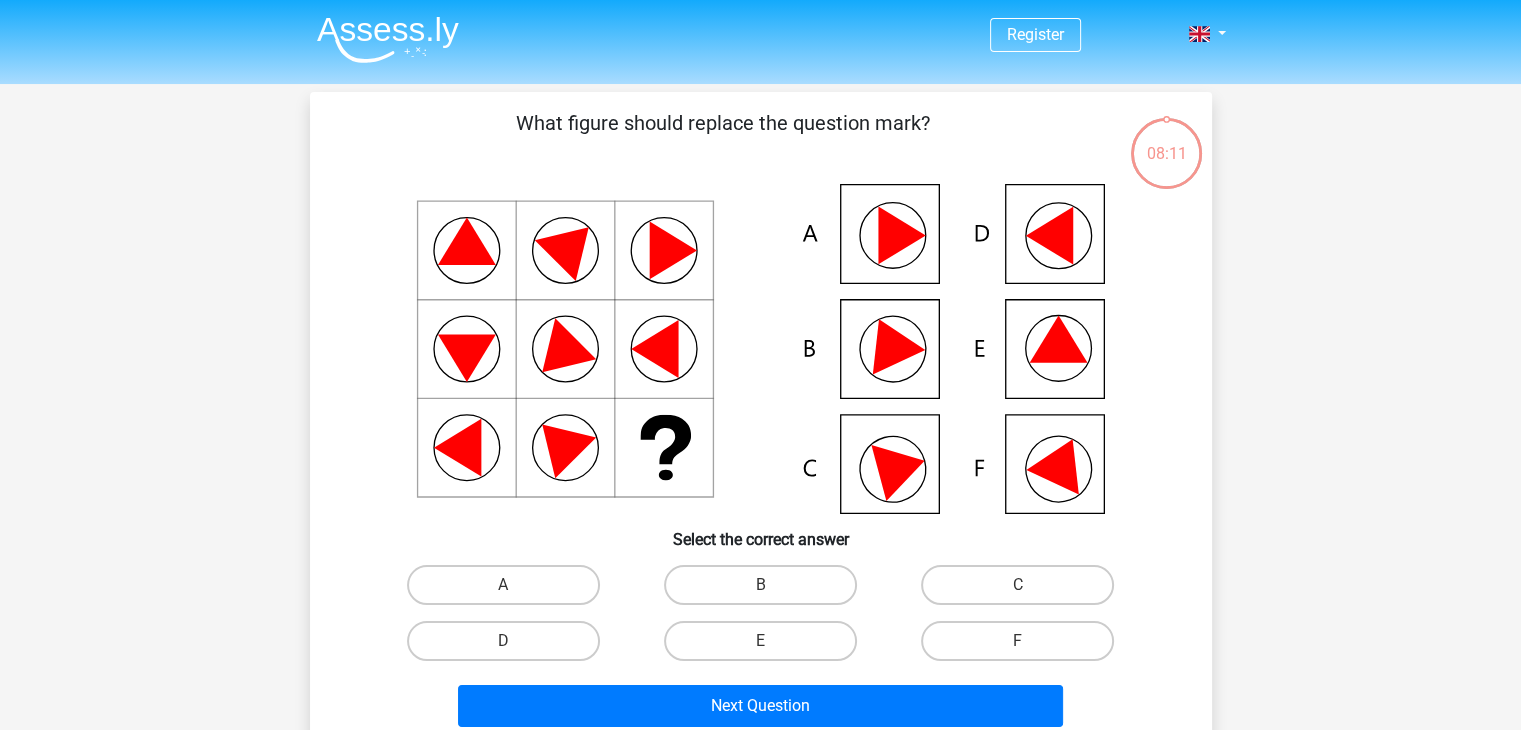 click 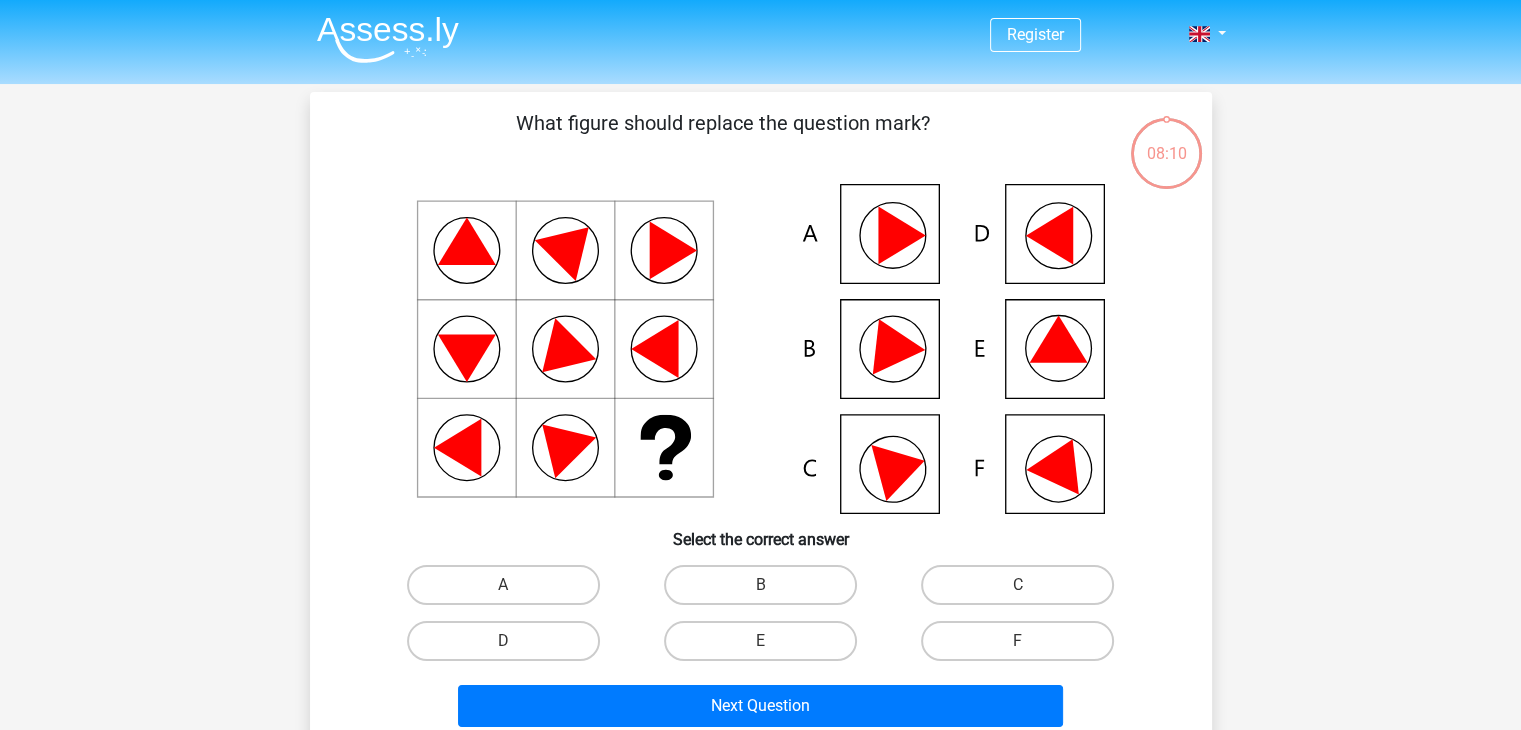 click 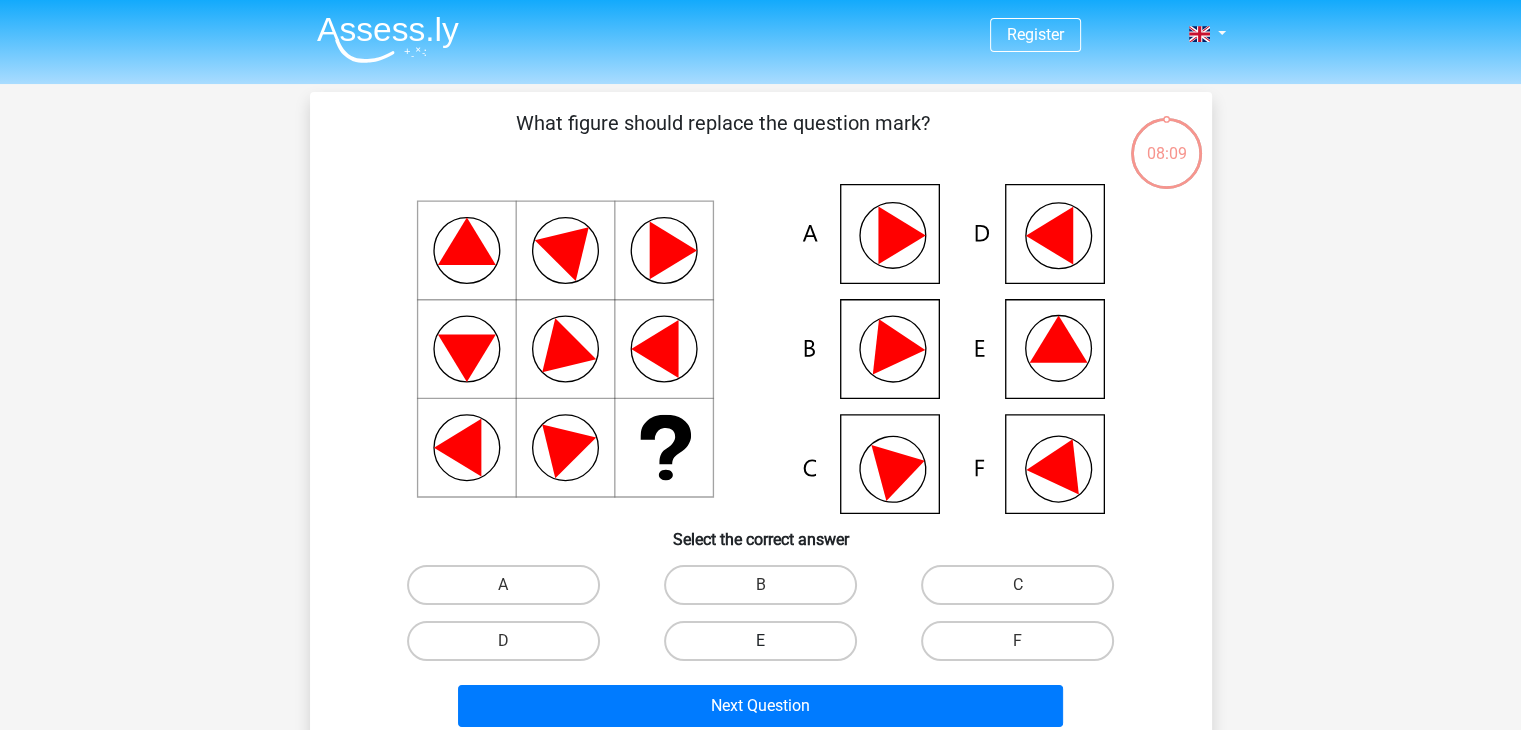 click on "E" at bounding box center (760, 641) 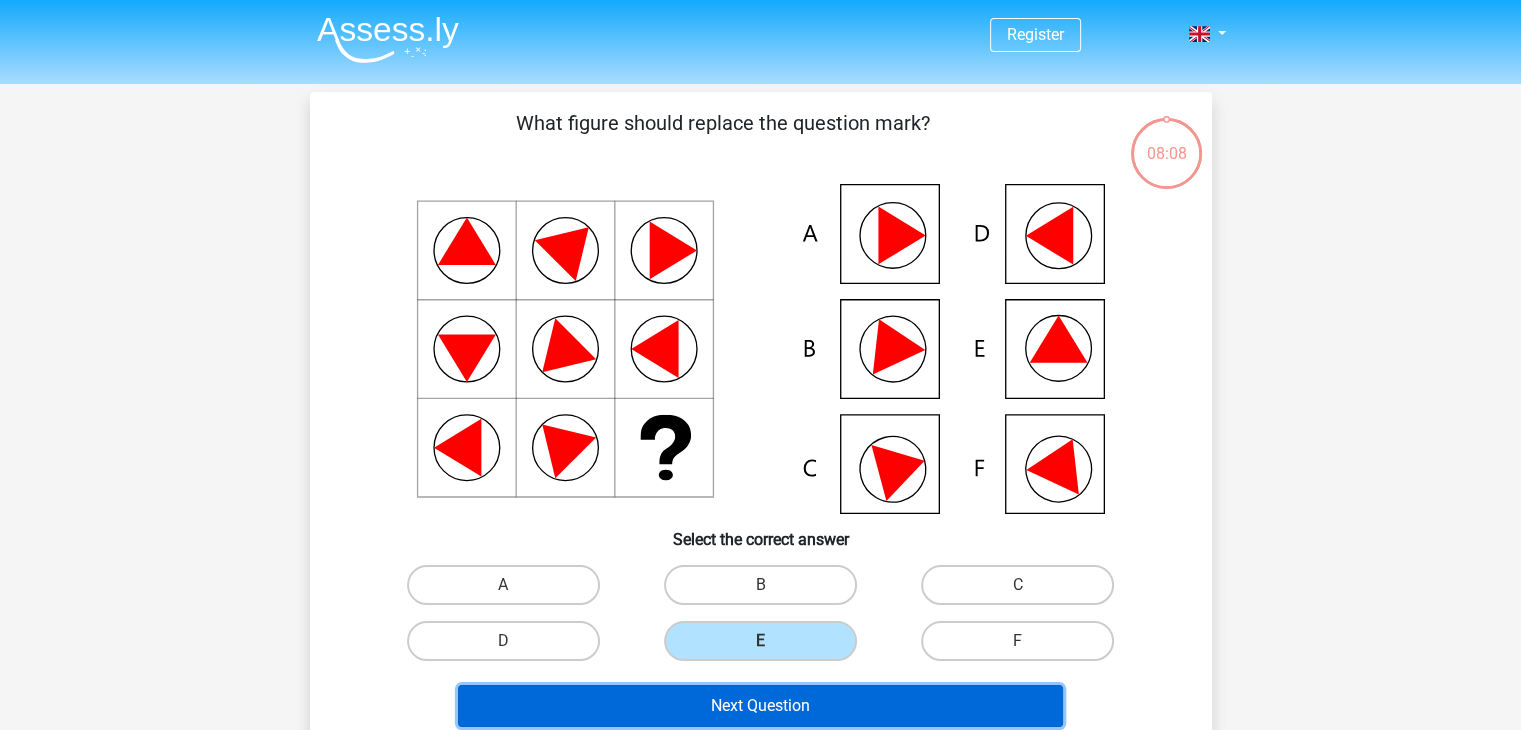 click on "Next Question" at bounding box center [760, 706] 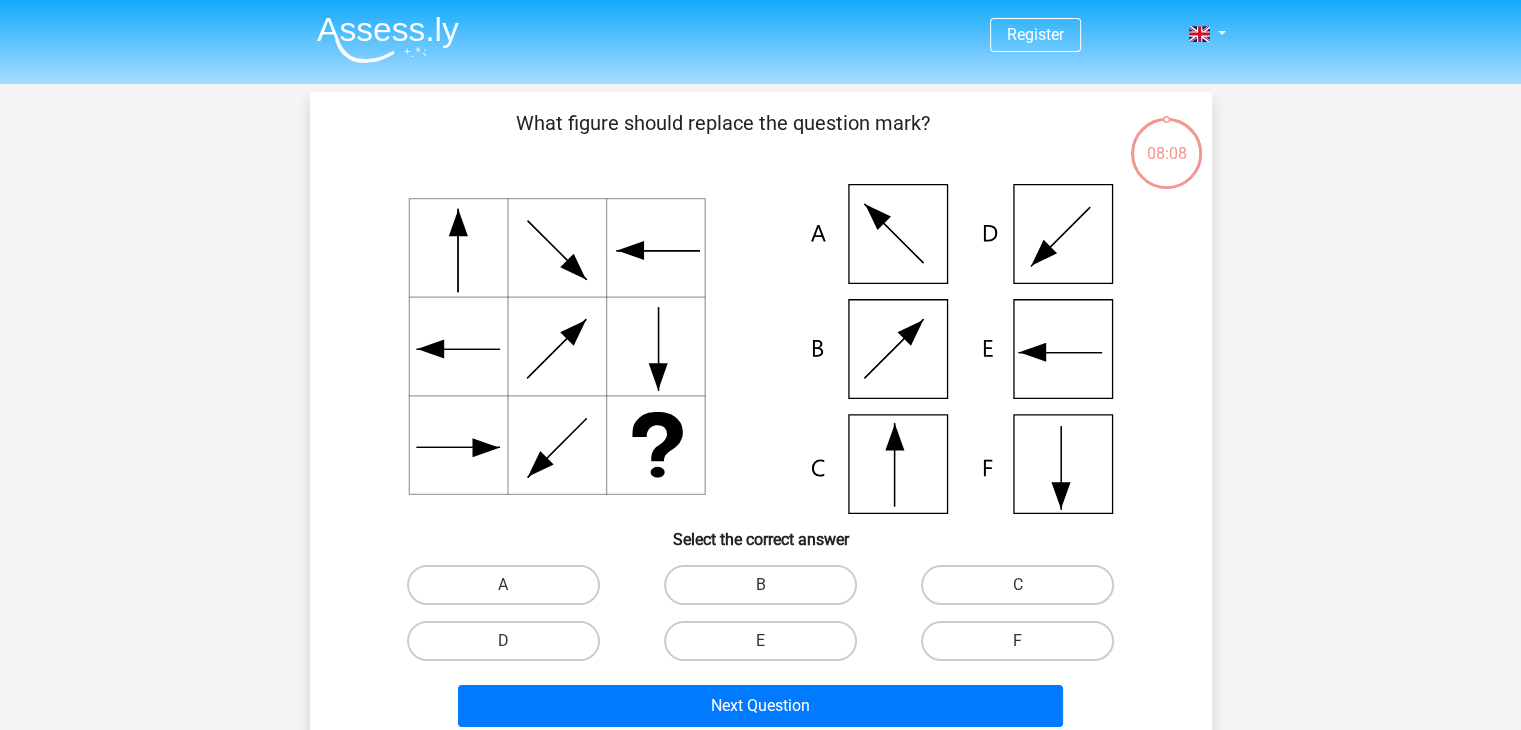 scroll, scrollTop: 92, scrollLeft: 0, axis: vertical 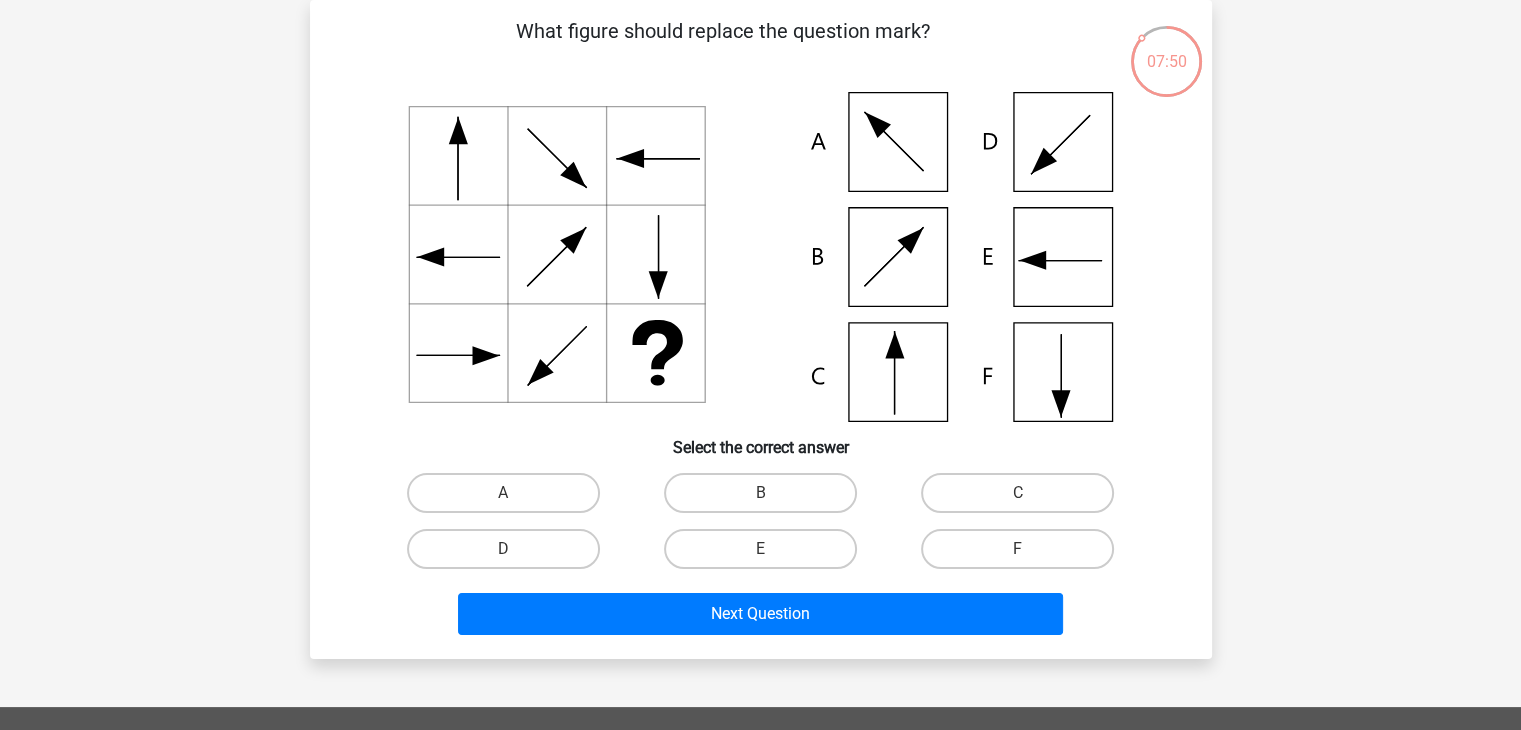 click 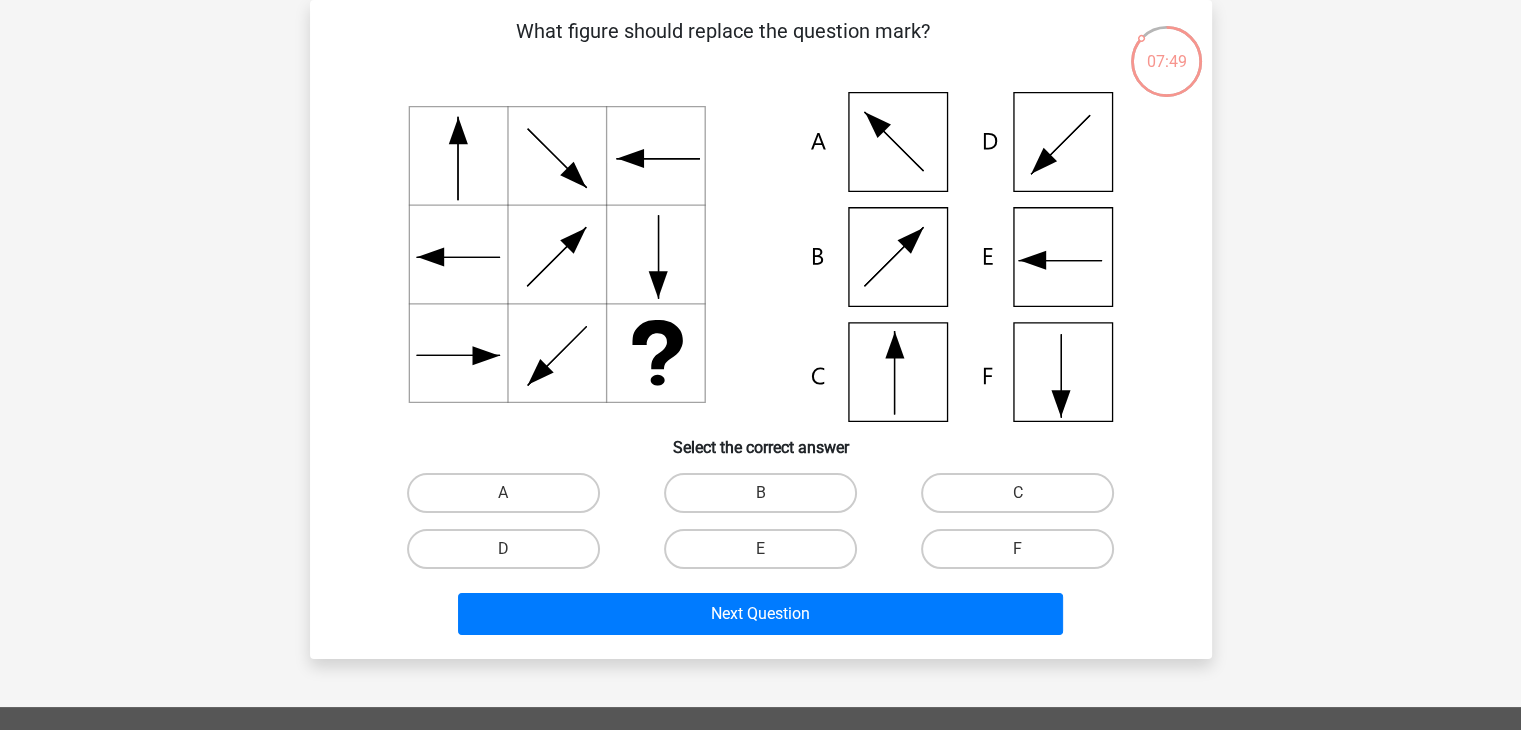 click on "C" at bounding box center (1024, 499) 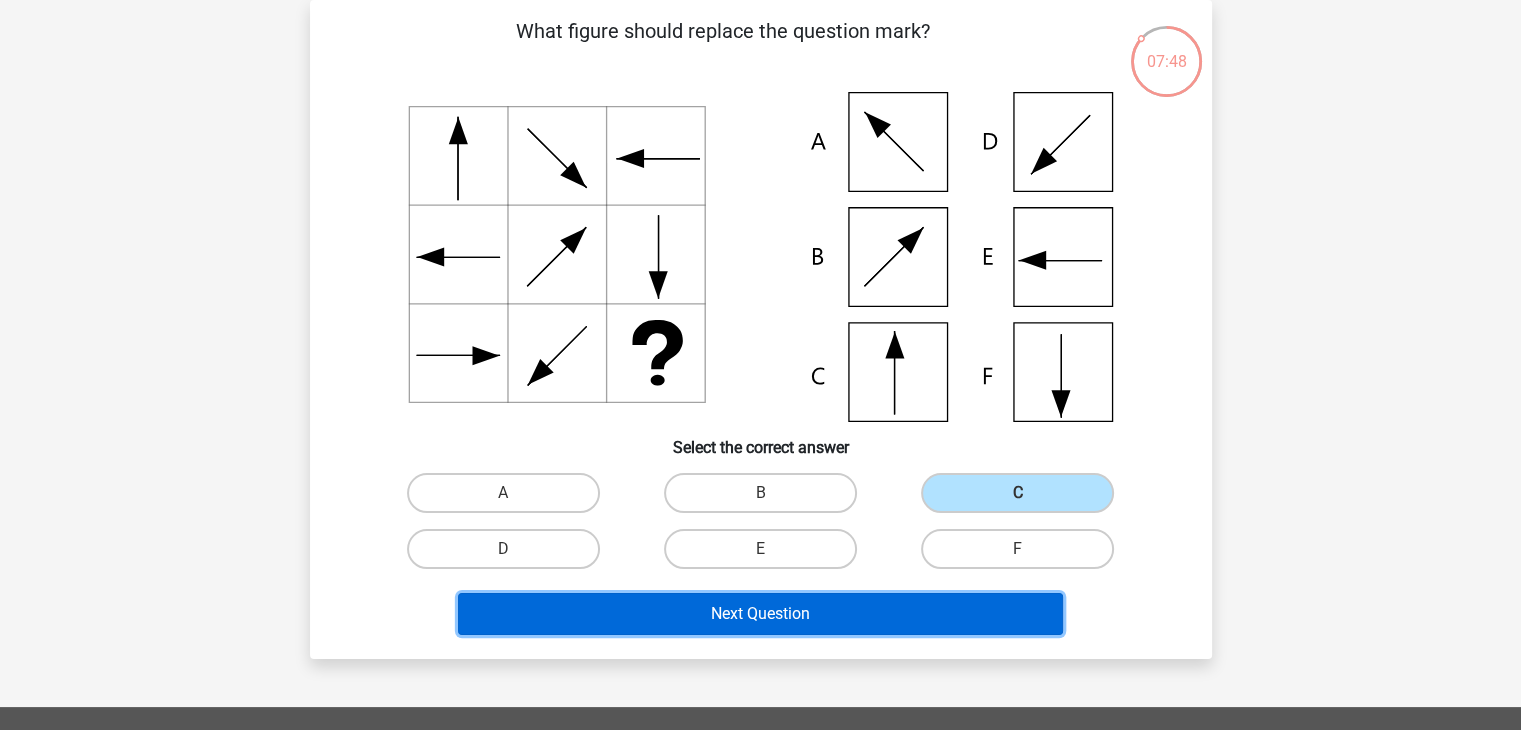 click on "Next Question" at bounding box center [760, 614] 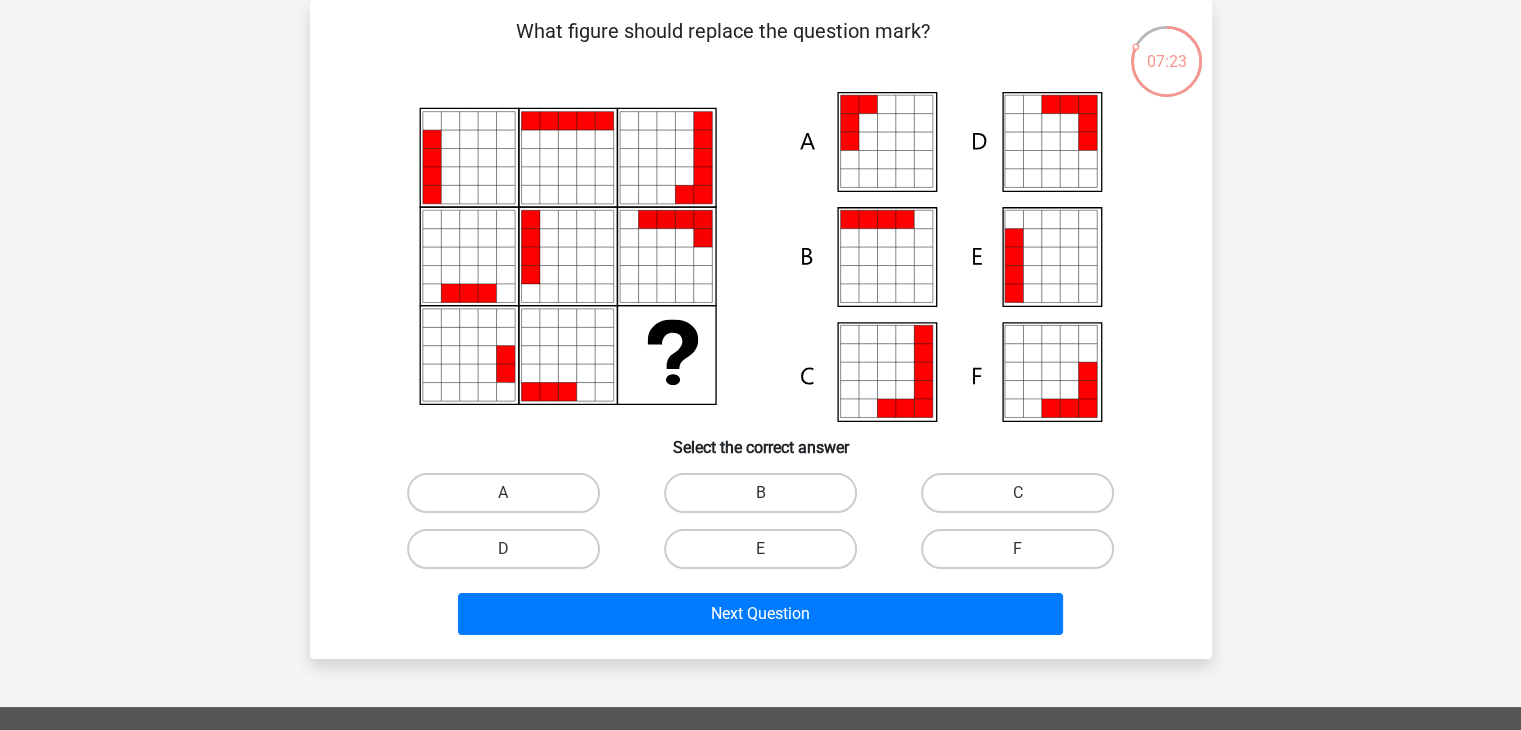 click 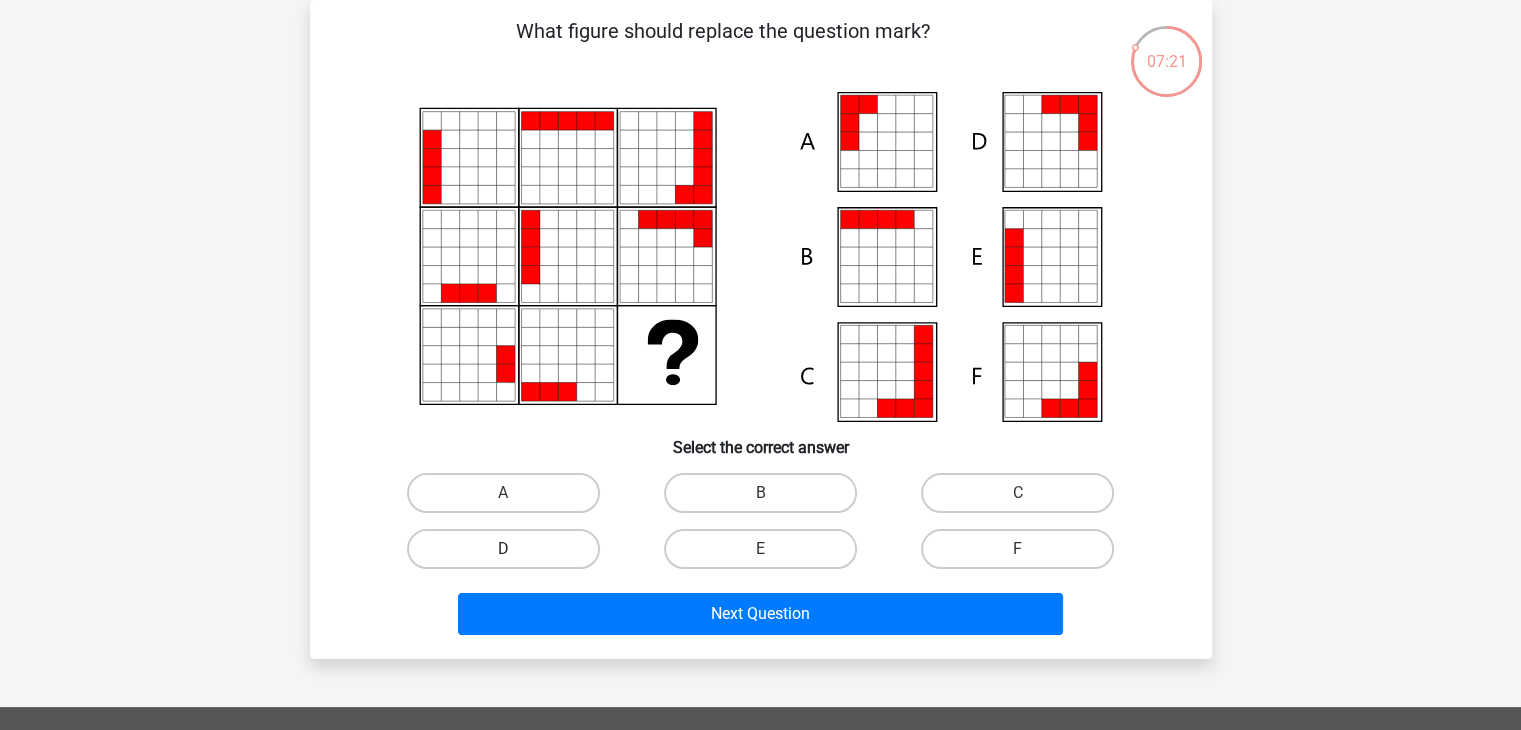 click on "D" at bounding box center [503, 549] 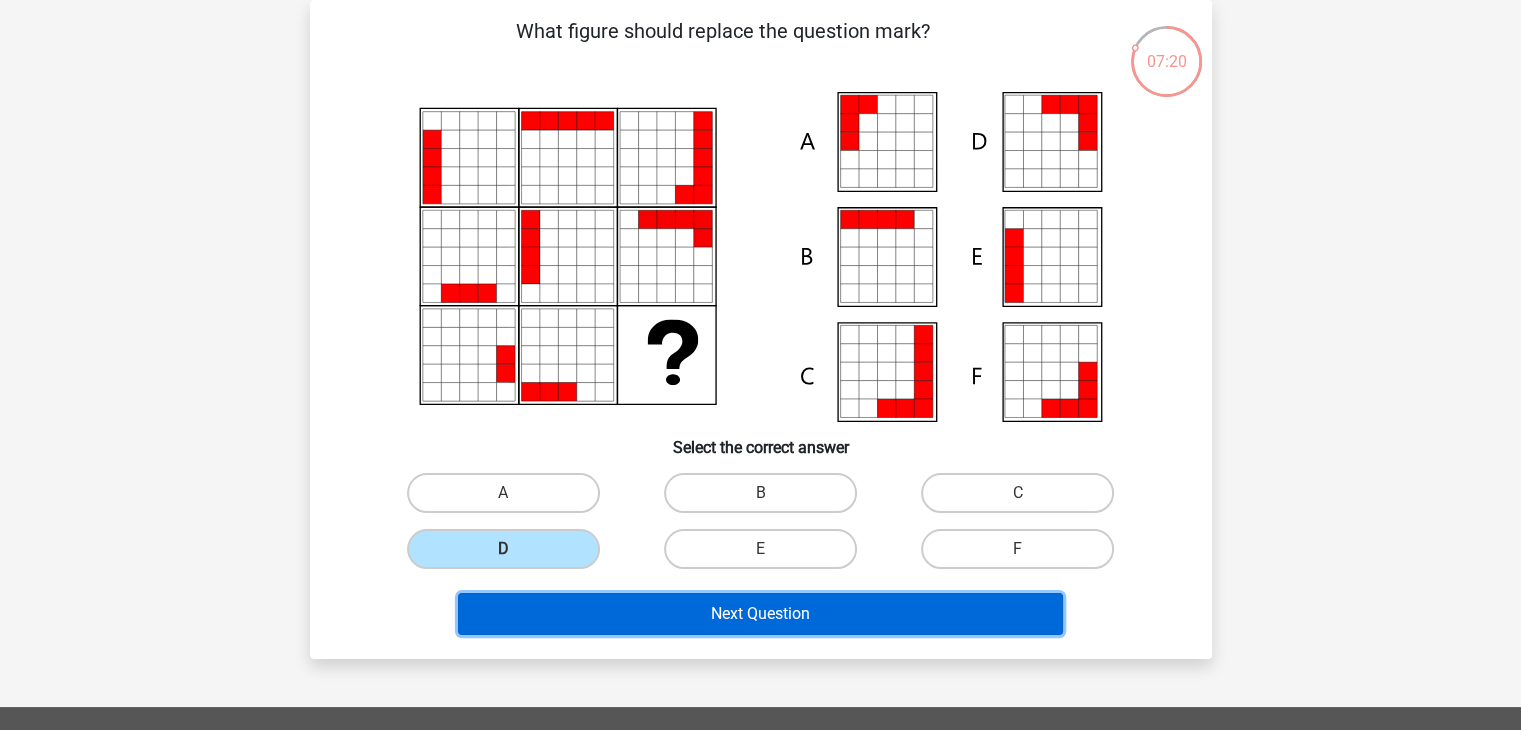 click on "Next Question" at bounding box center [760, 614] 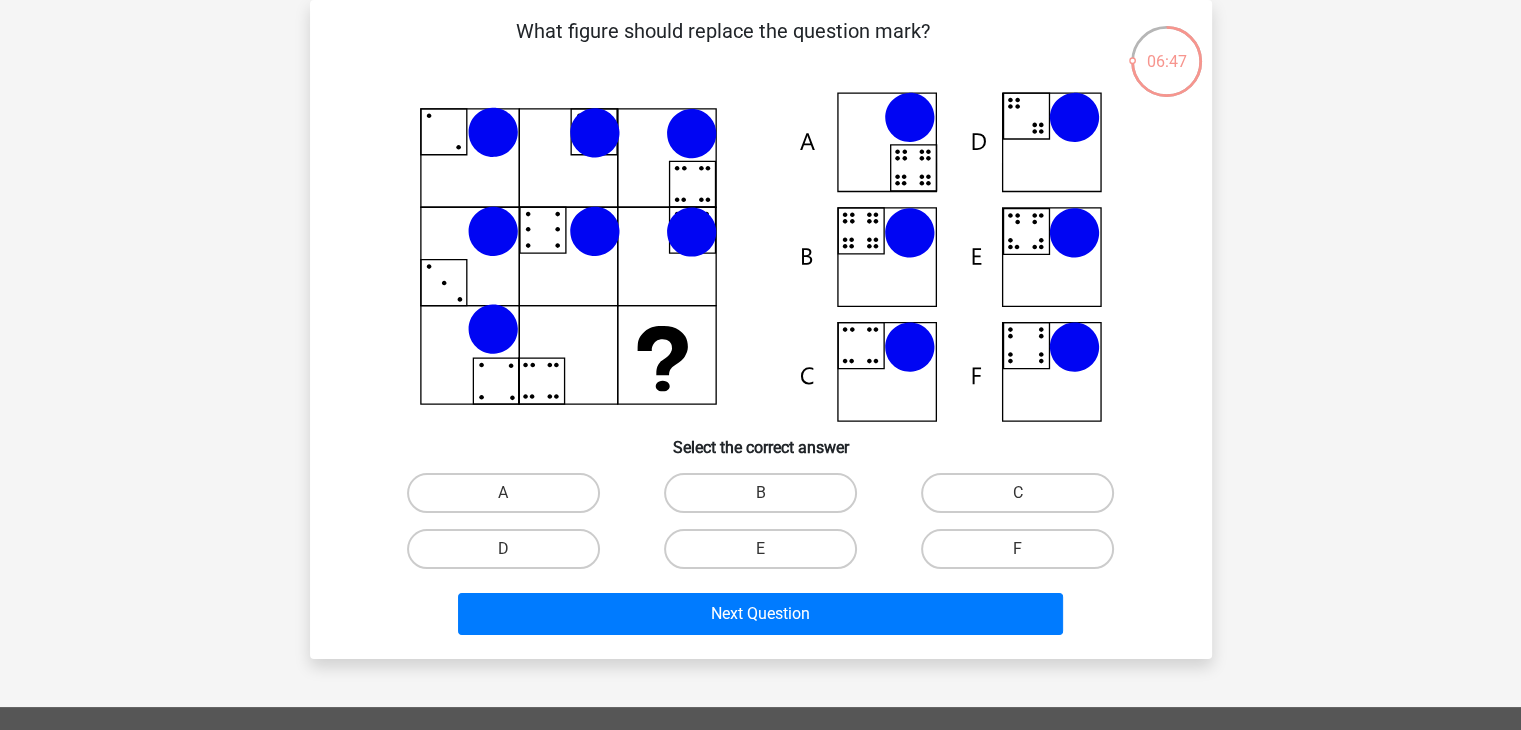 click 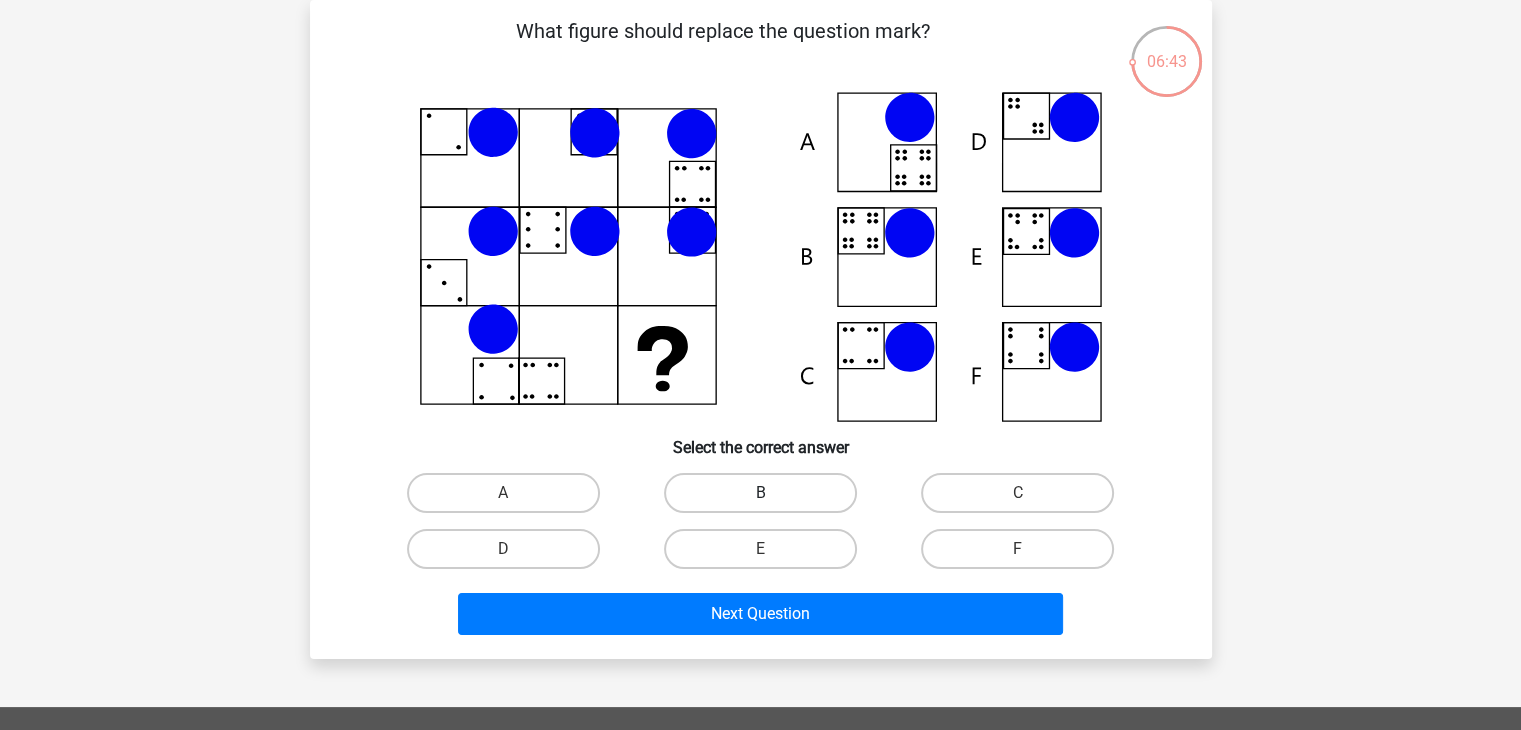 click on "B" at bounding box center [760, 493] 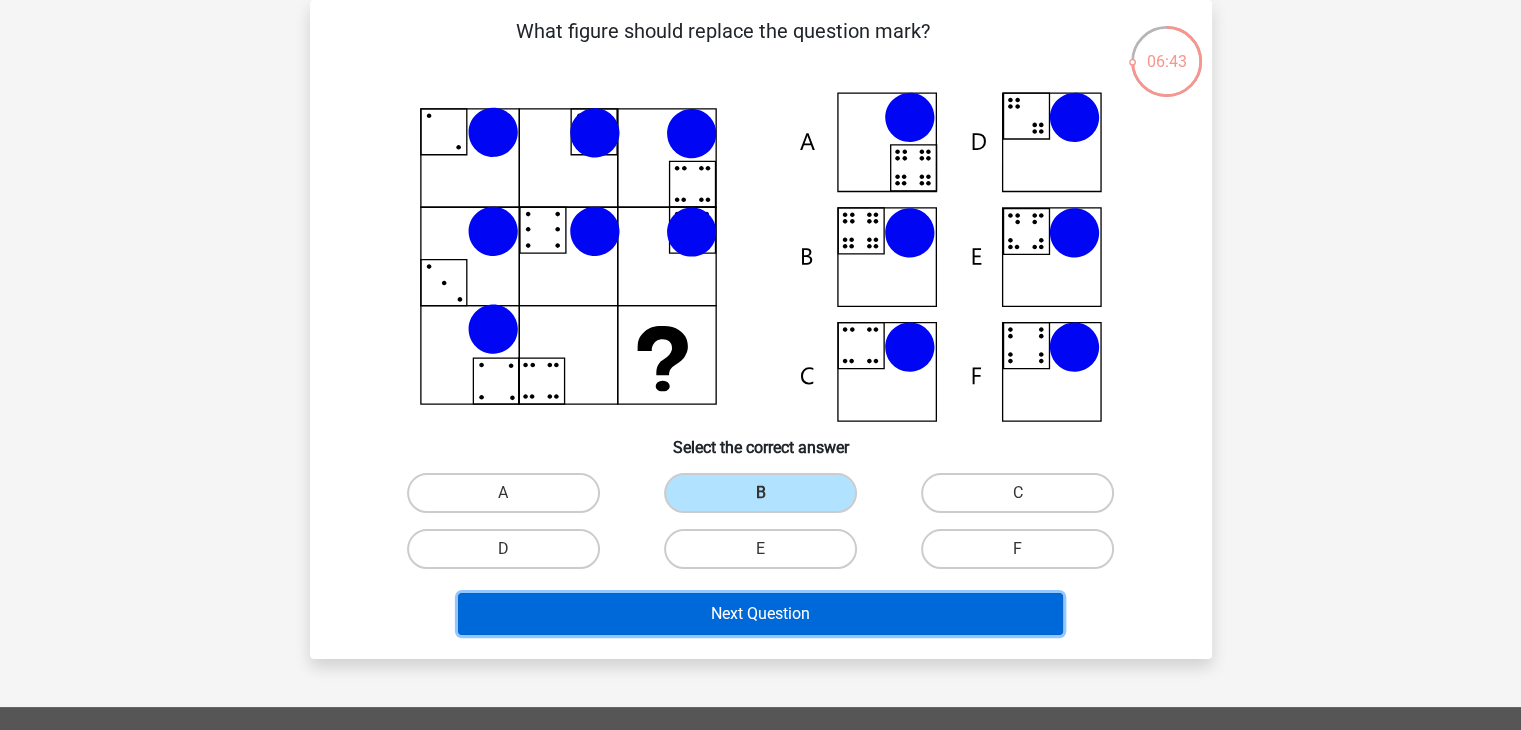 click on "Next Question" at bounding box center [760, 614] 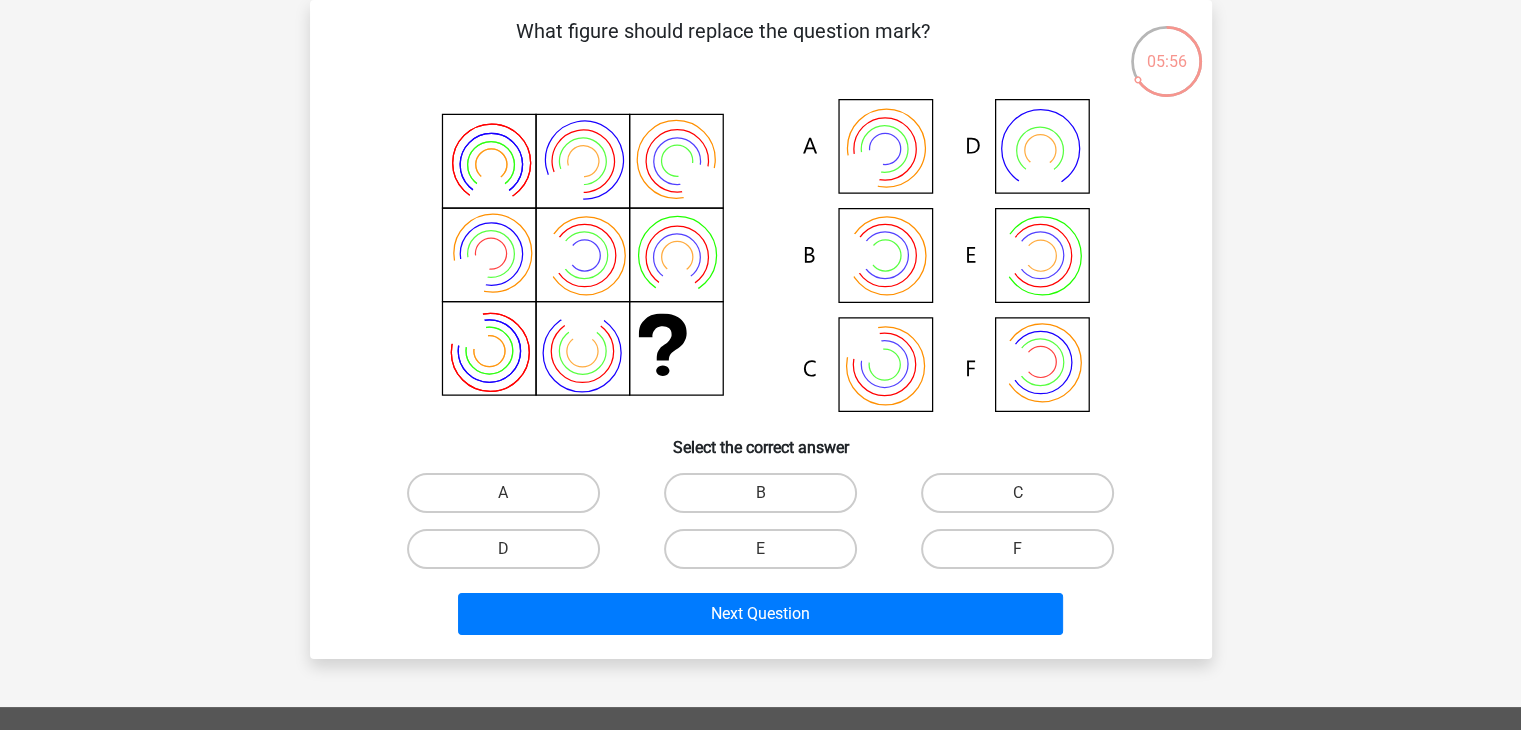 click 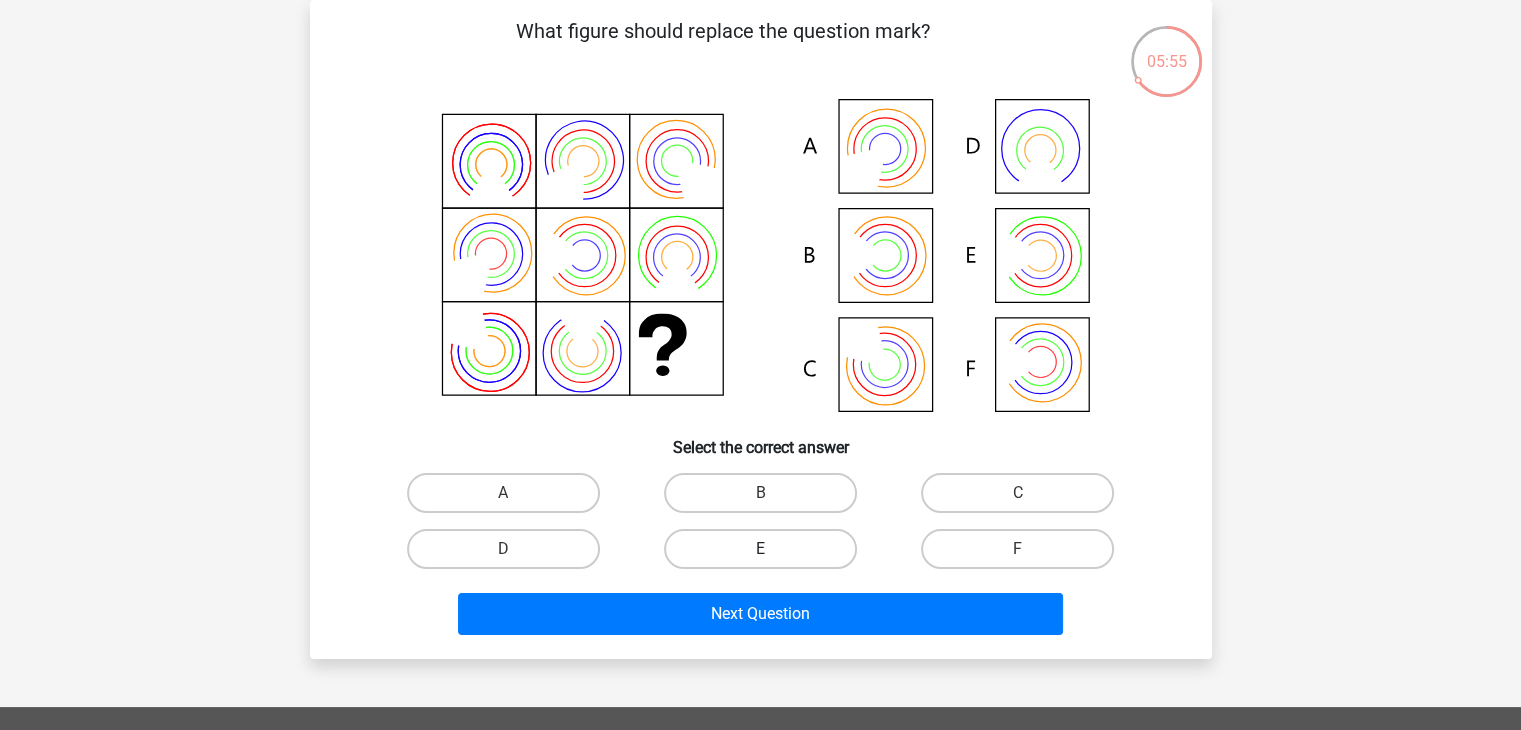 click on "E" at bounding box center (760, 549) 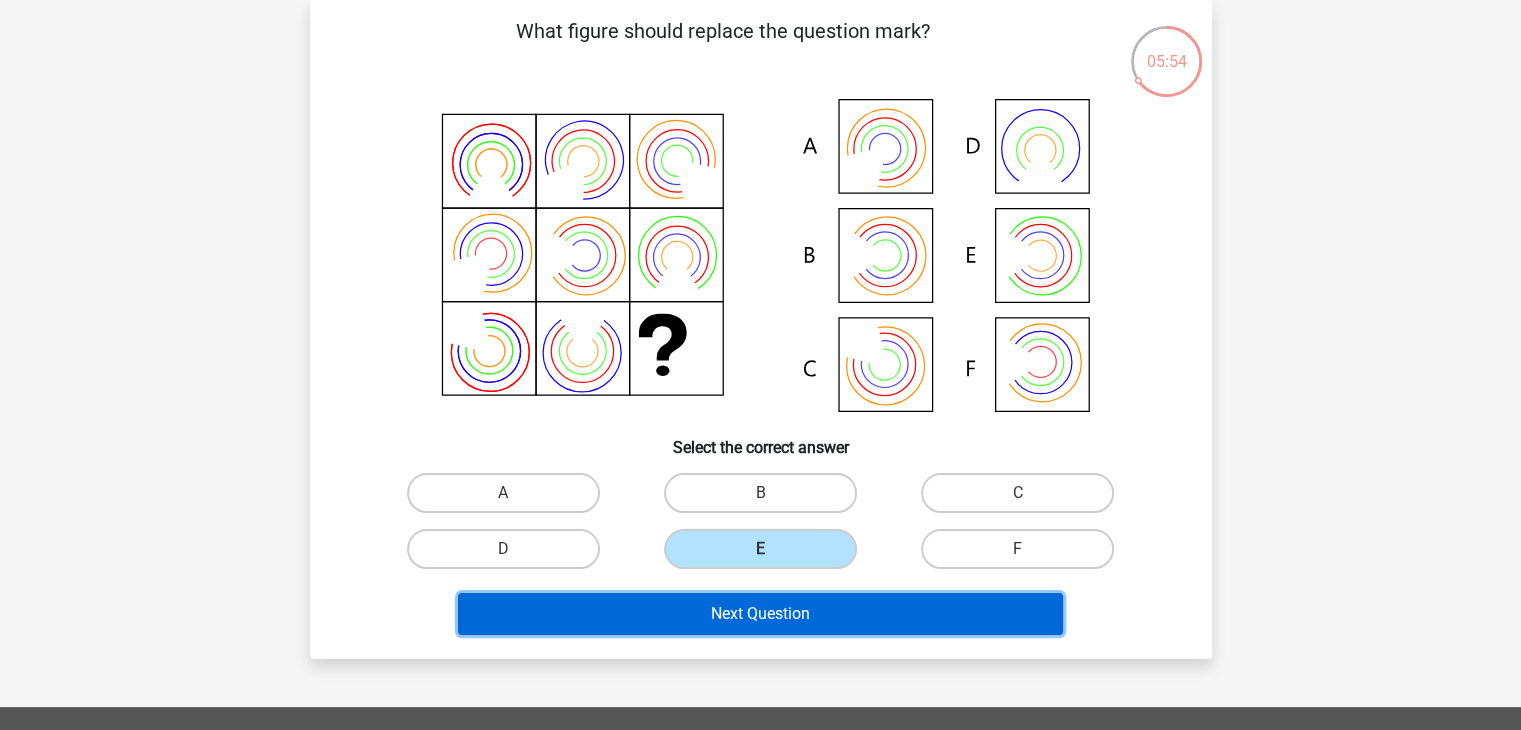 click on "Next Question" at bounding box center [760, 614] 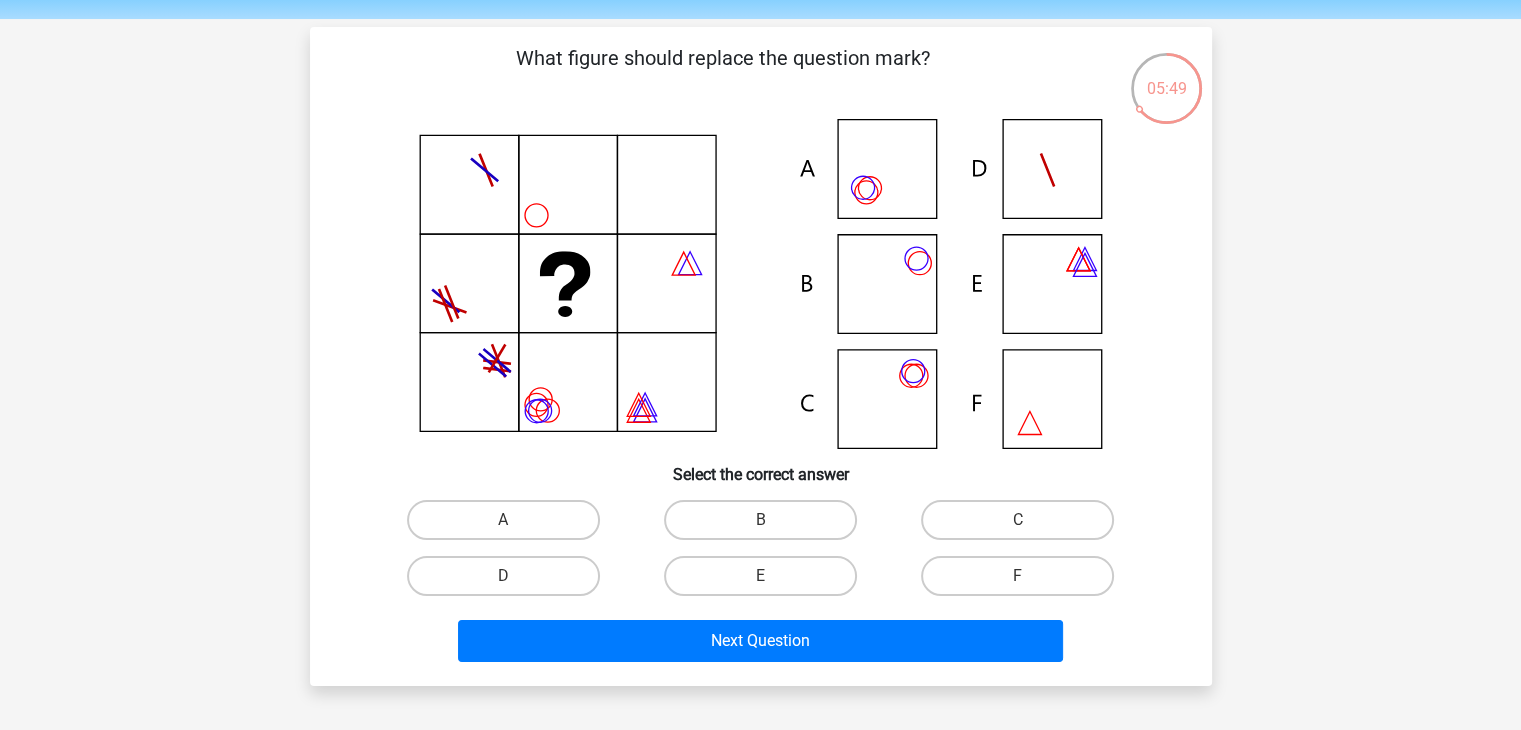 scroll, scrollTop: 100, scrollLeft: 0, axis: vertical 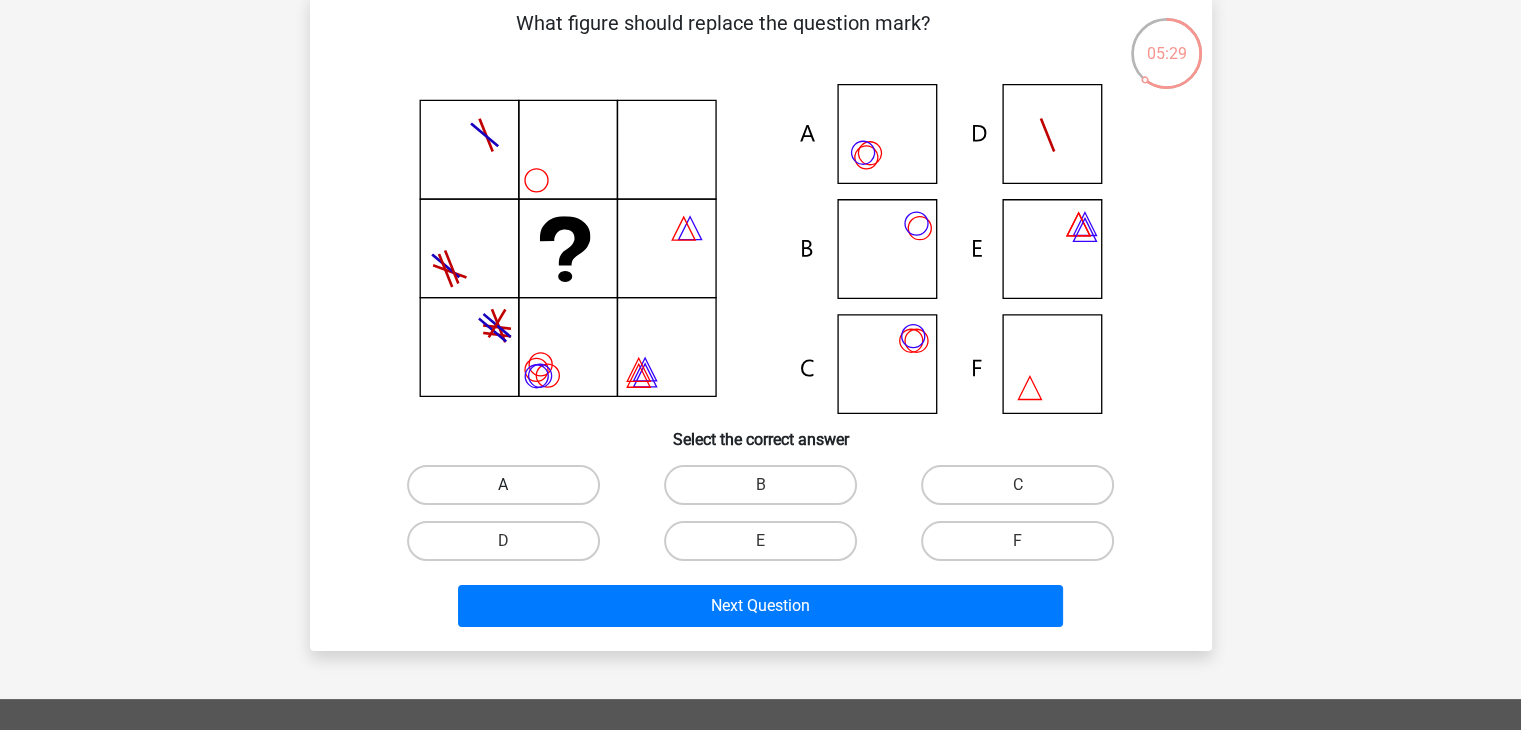 click on "A" at bounding box center (503, 485) 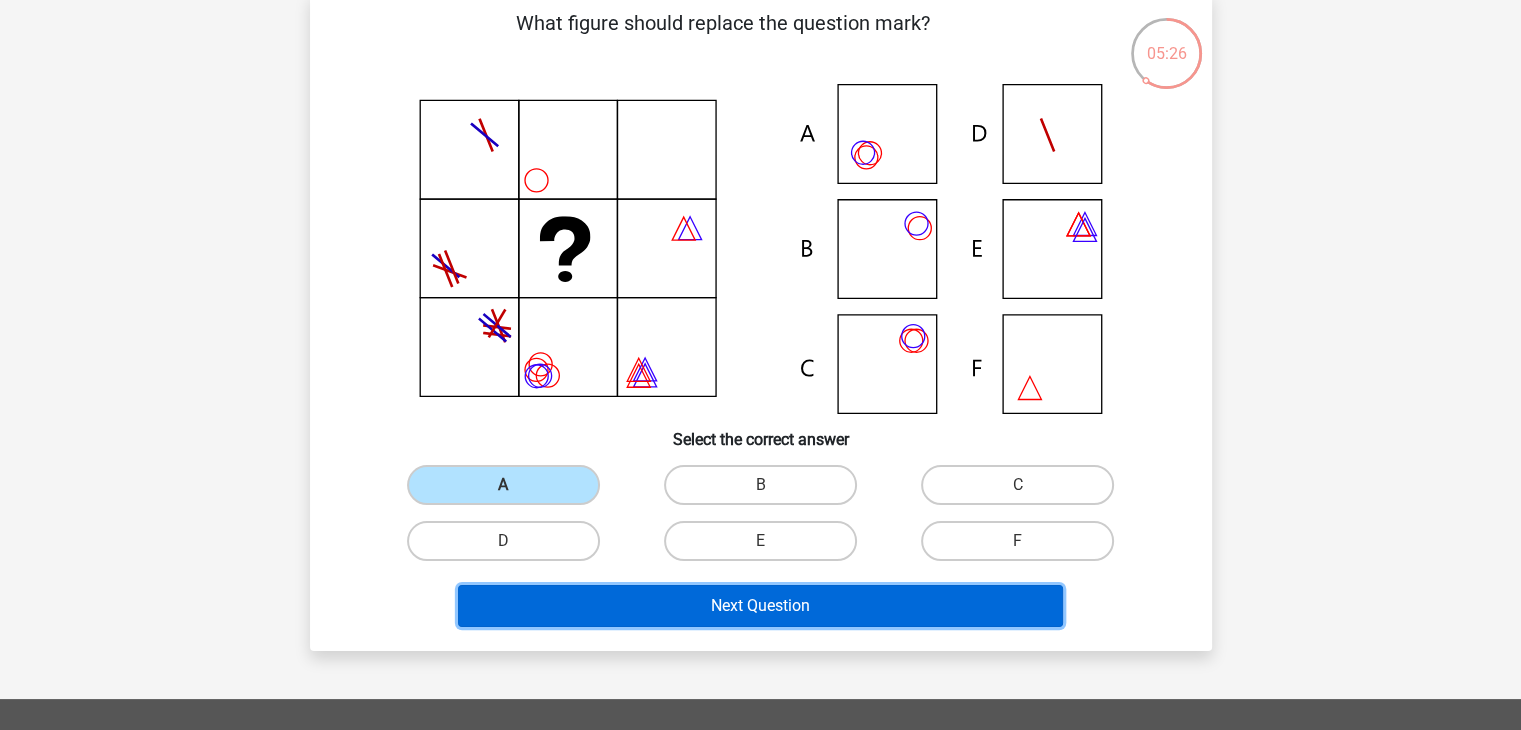 click on "Next Question" at bounding box center (760, 606) 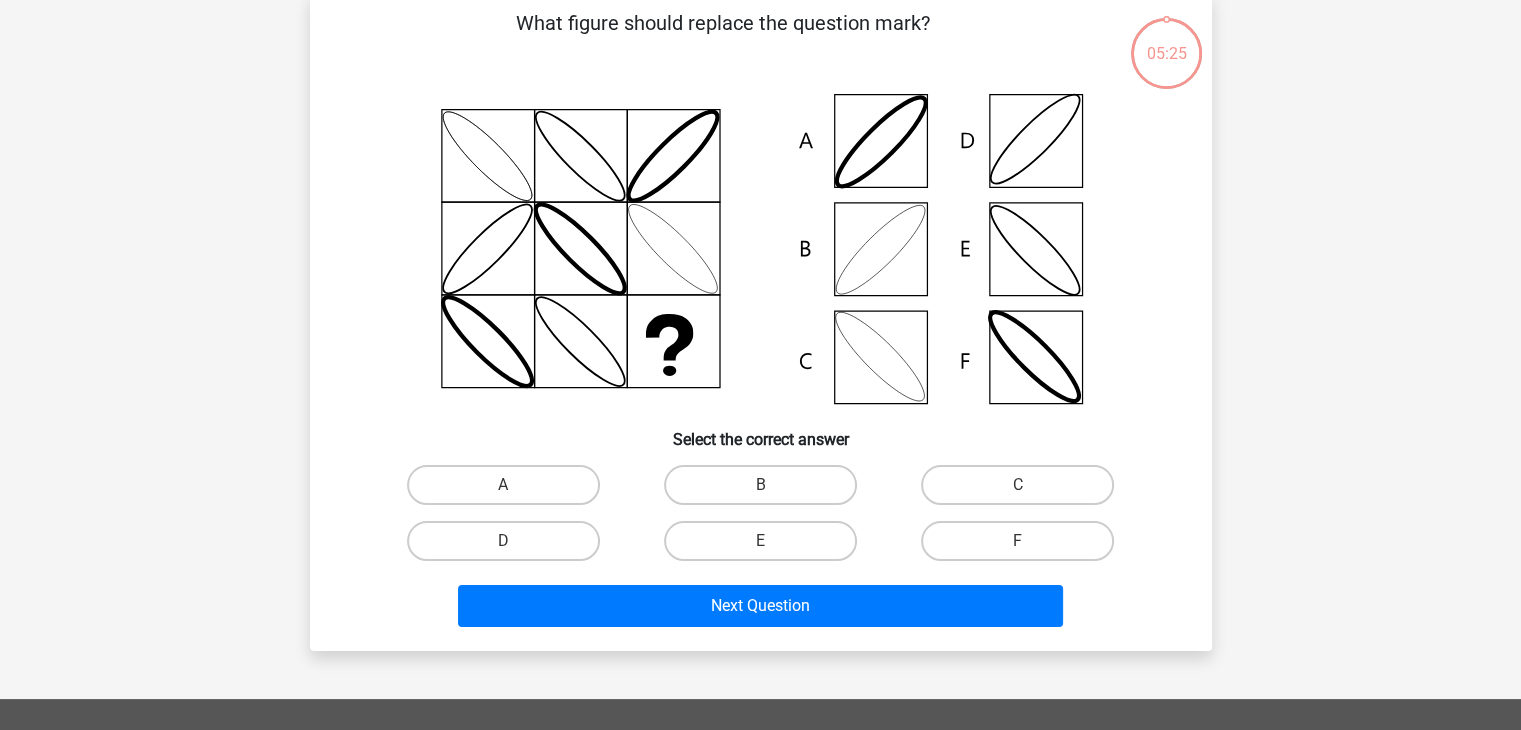scroll, scrollTop: 92, scrollLeft: 0, axis: vertical 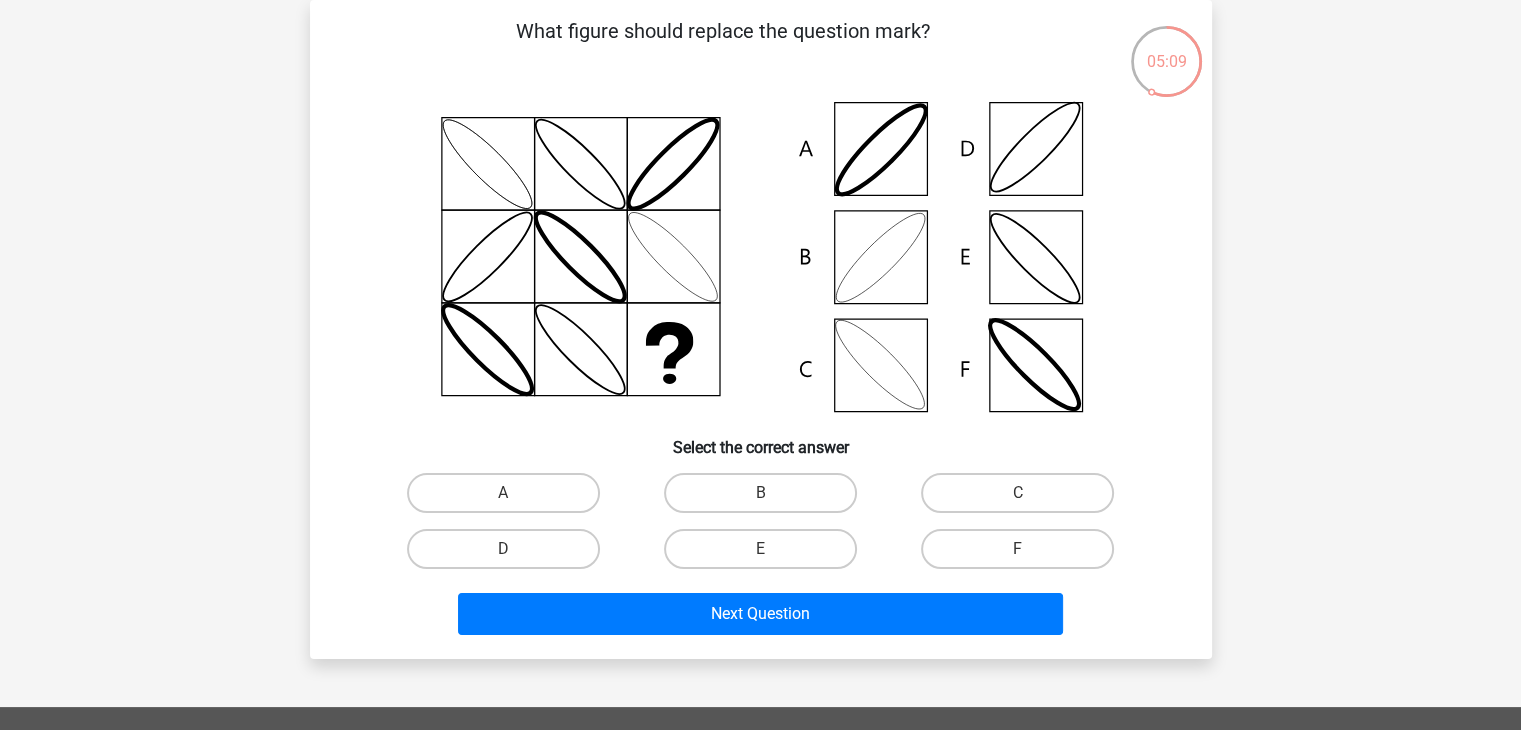 click 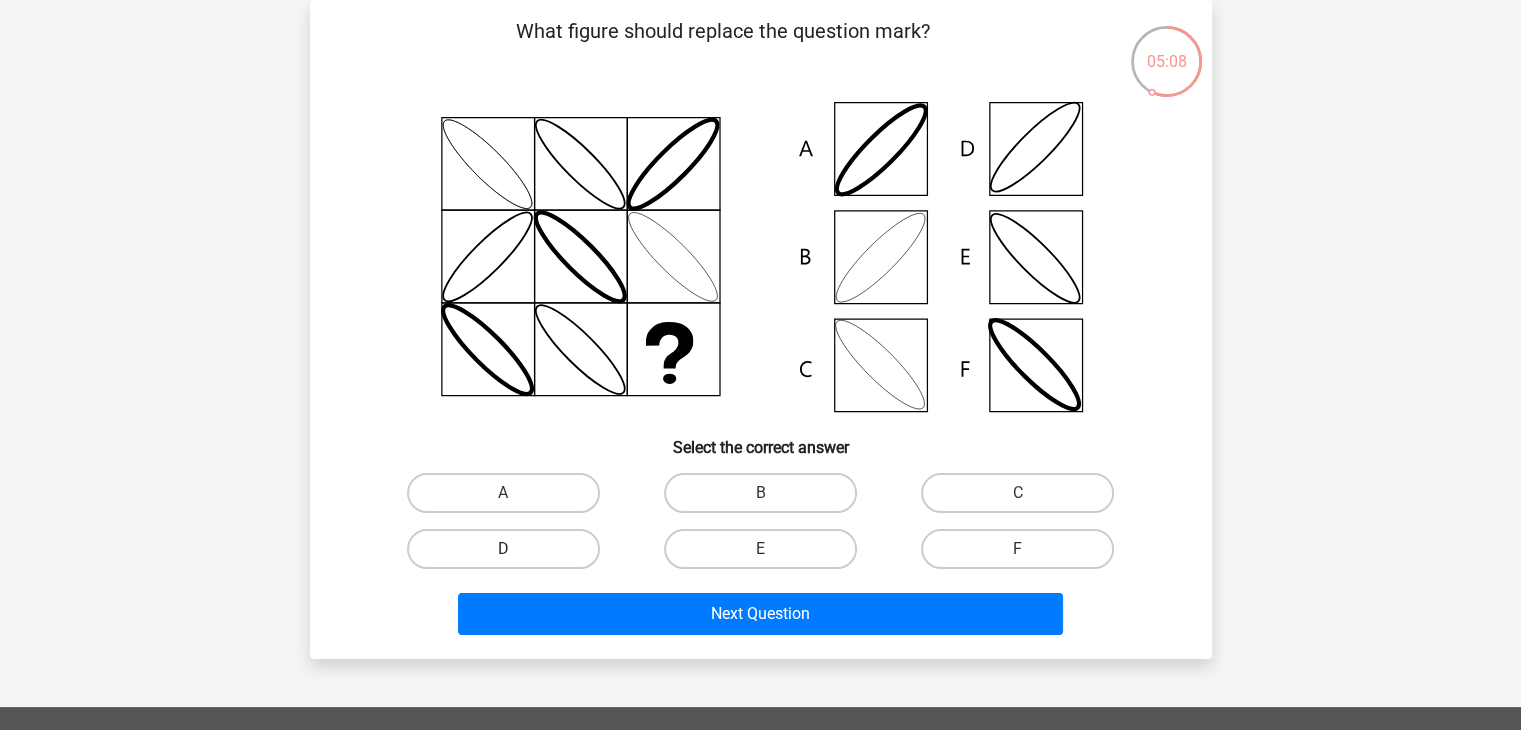 click on "D" at bounding box center [503, 549] 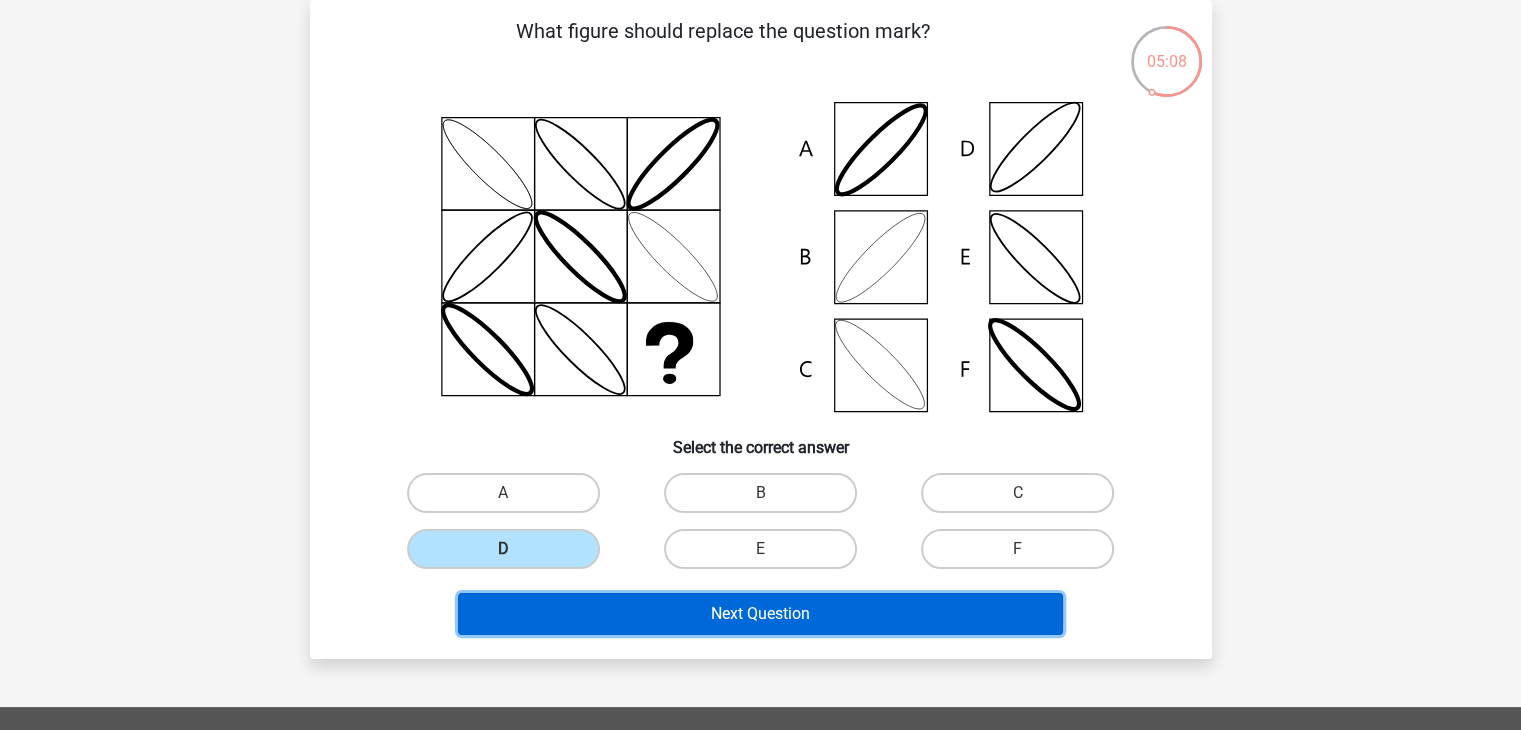 click on "Next Question" at bounding box center (760, 614) 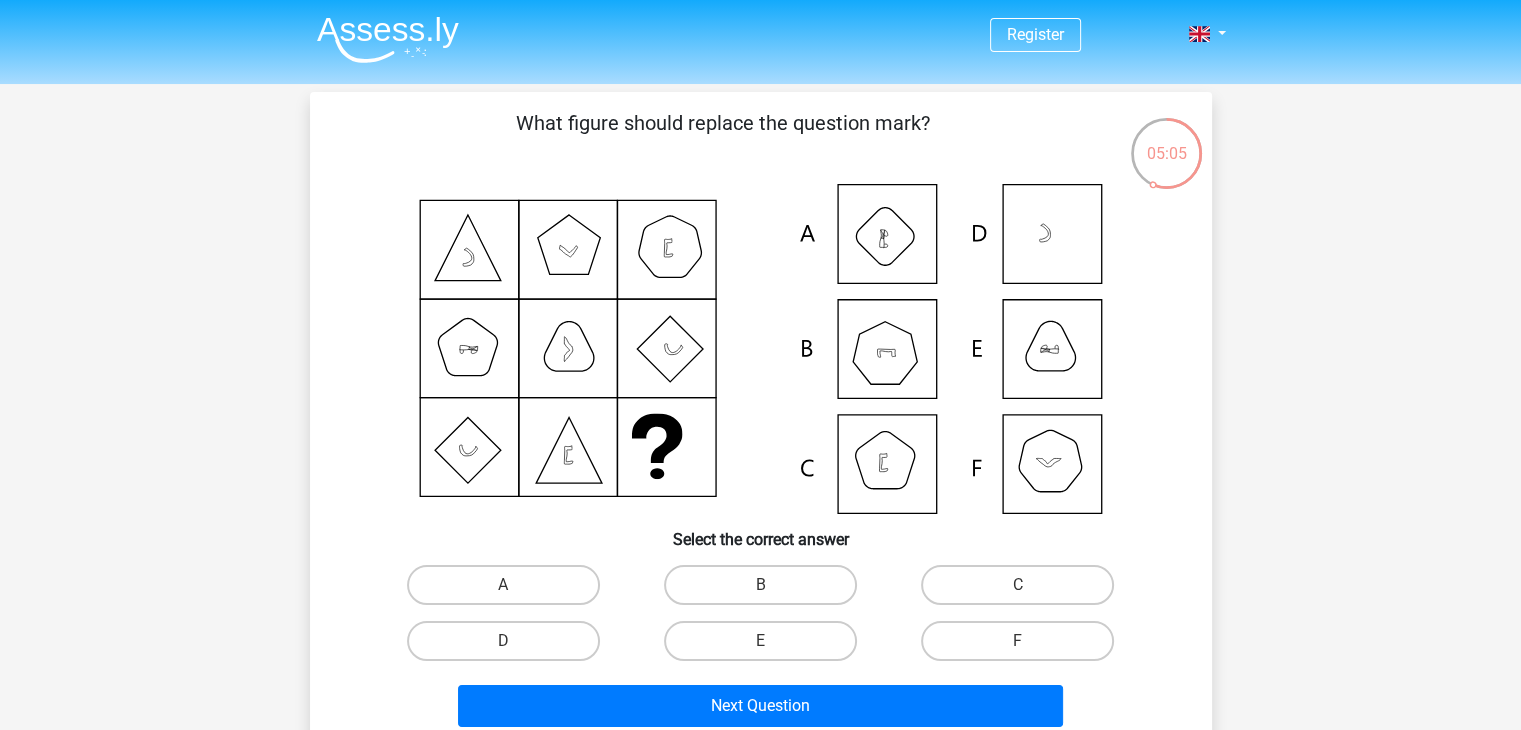 scroll, scrollTop: 100, scrollLeft: 0, axis: vertical 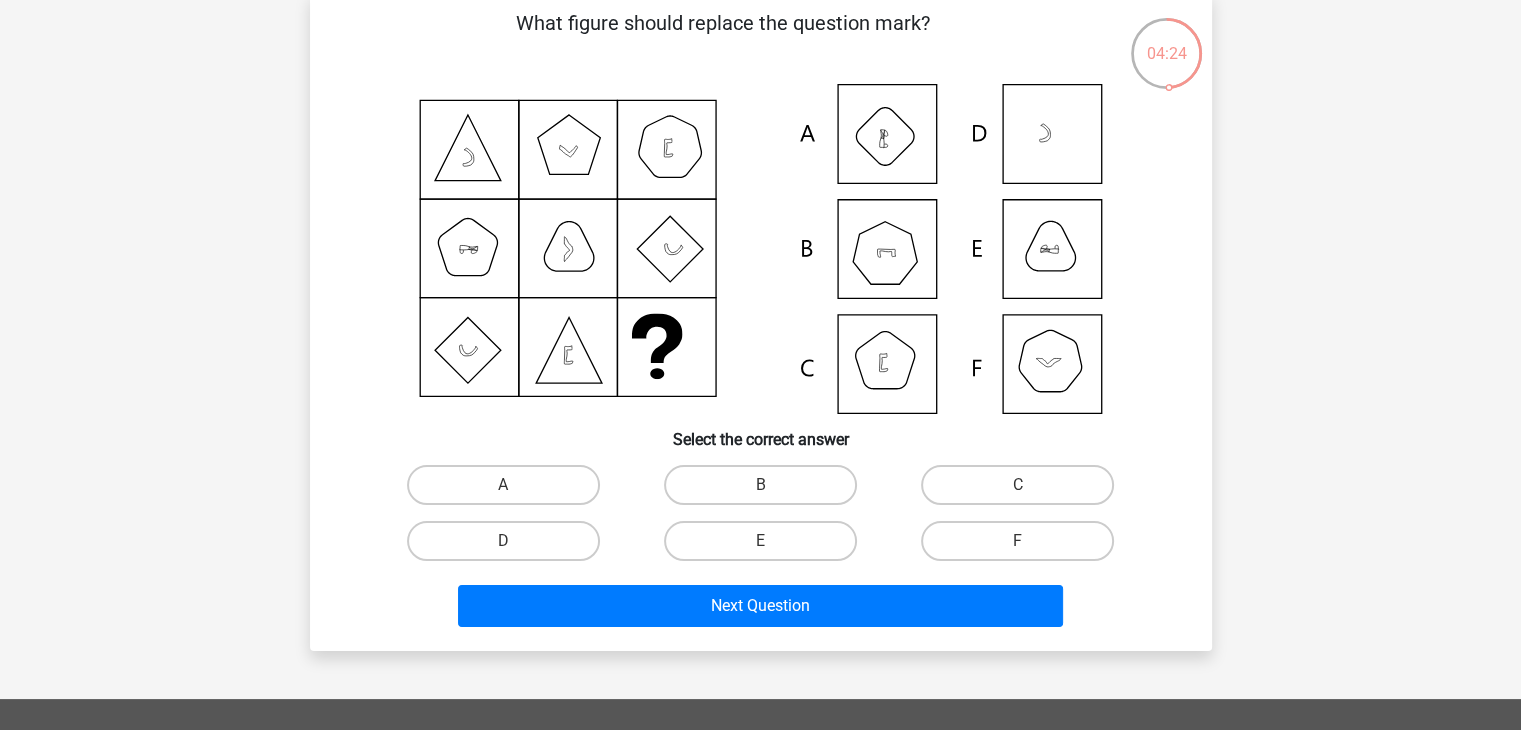 click 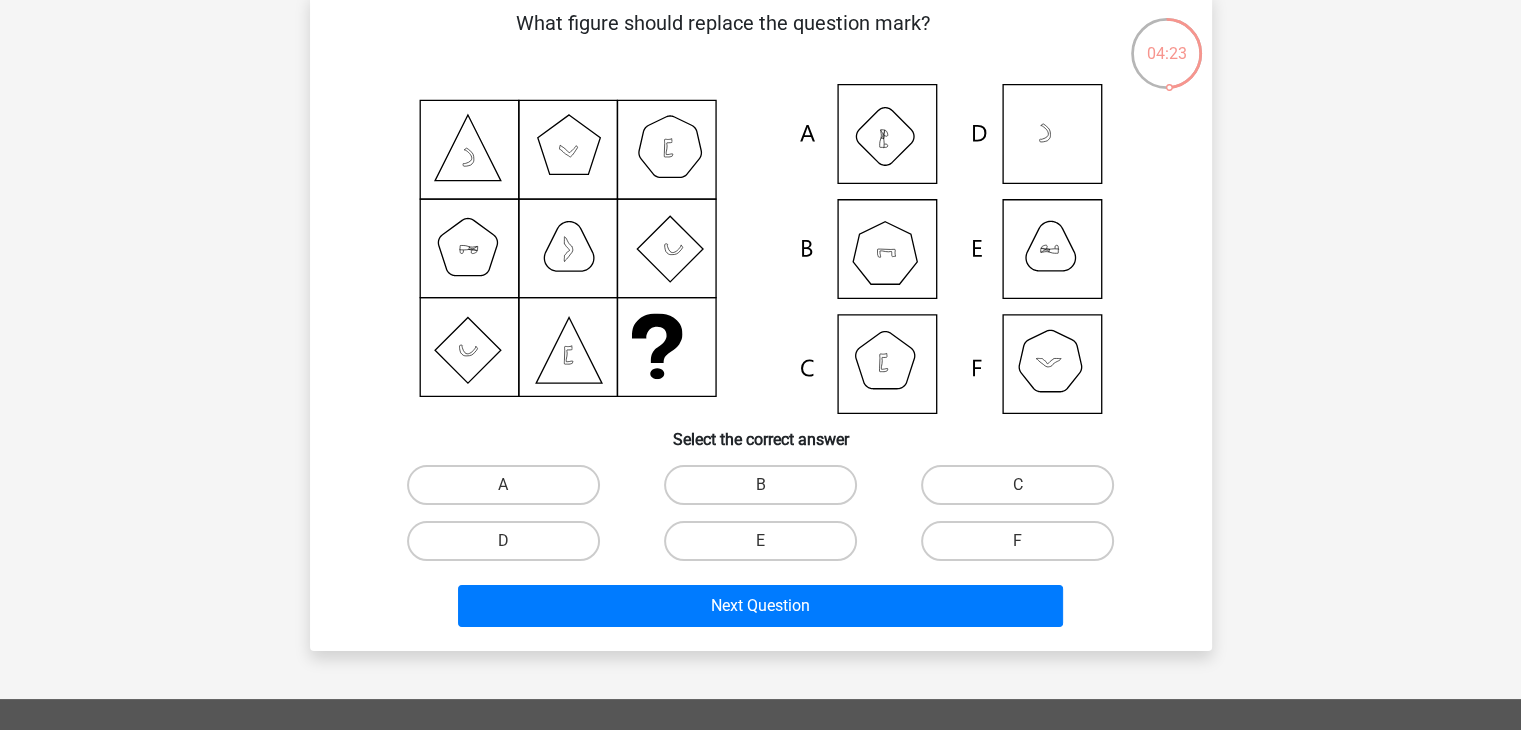 click 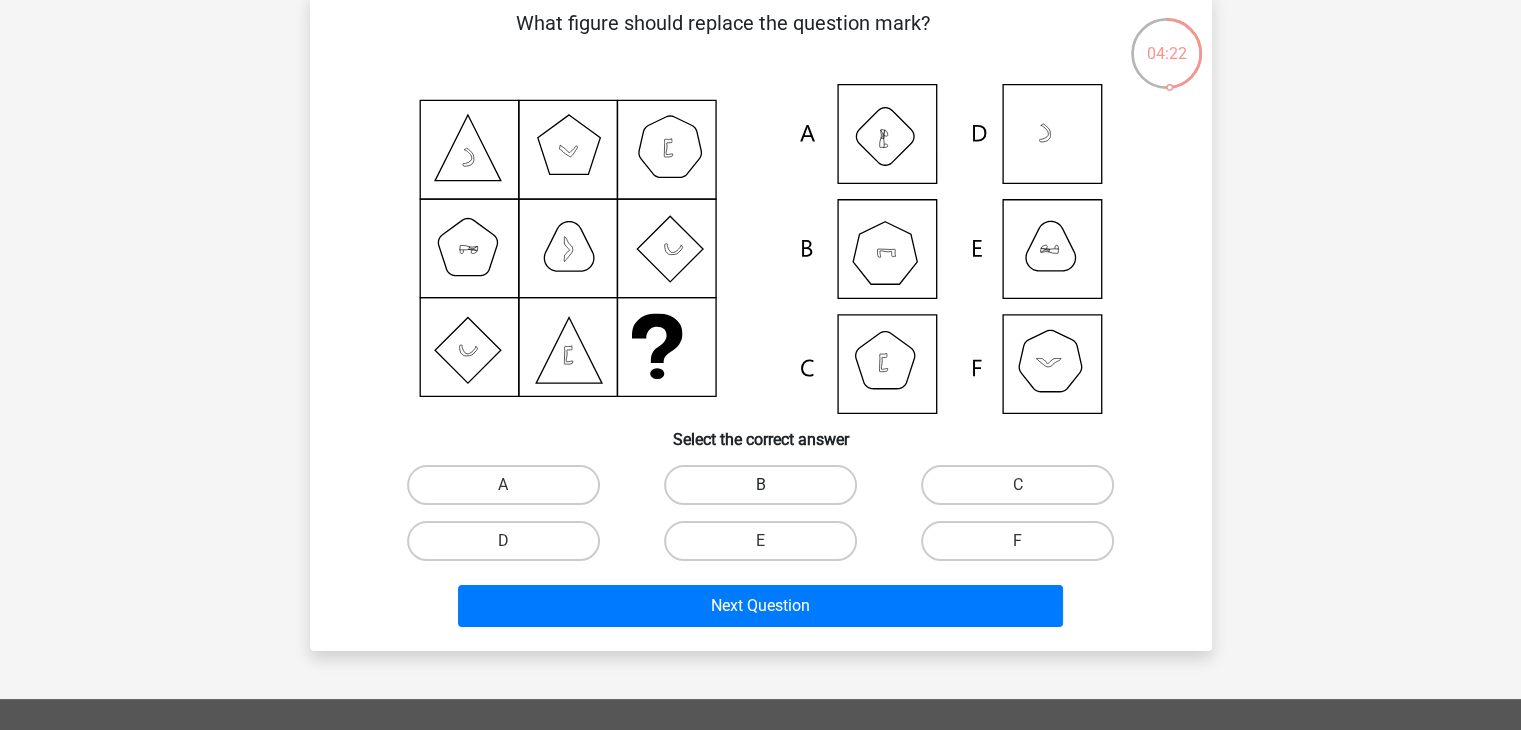 click on "B" at bounding box center (760, 485) 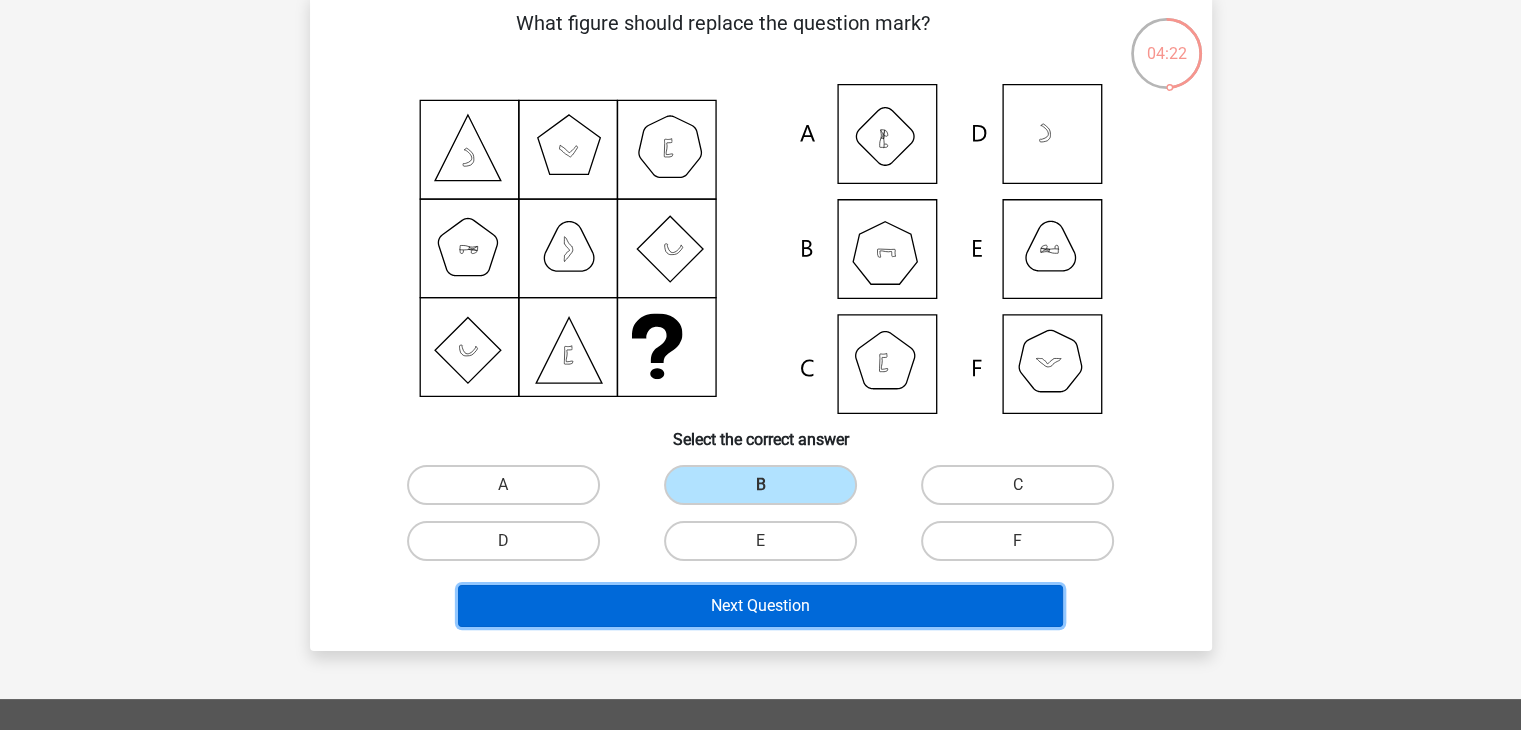 click on "Next Question" at bounding box center [760, 606] 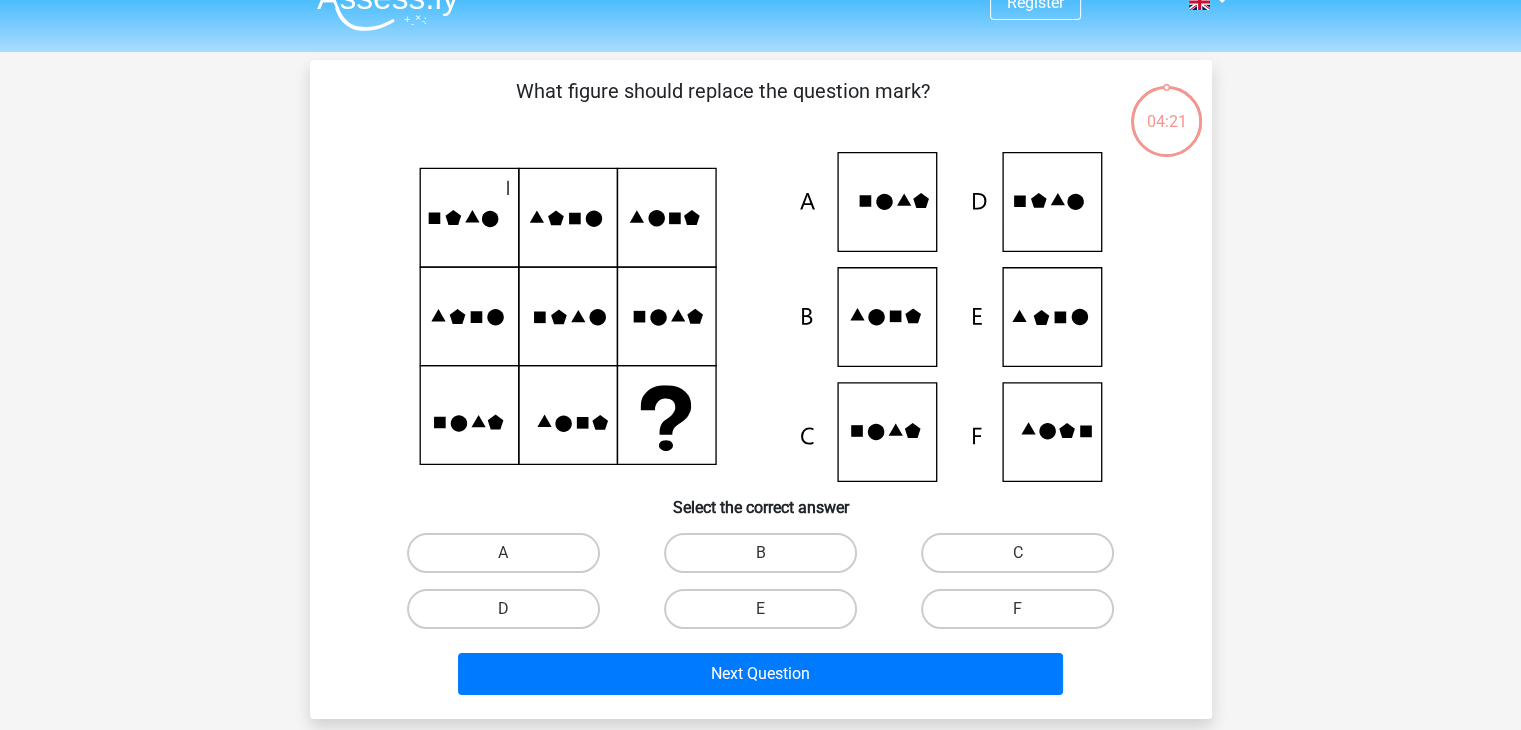 scroll, scrollTop: 0, scrollLeft: 0, axis: both 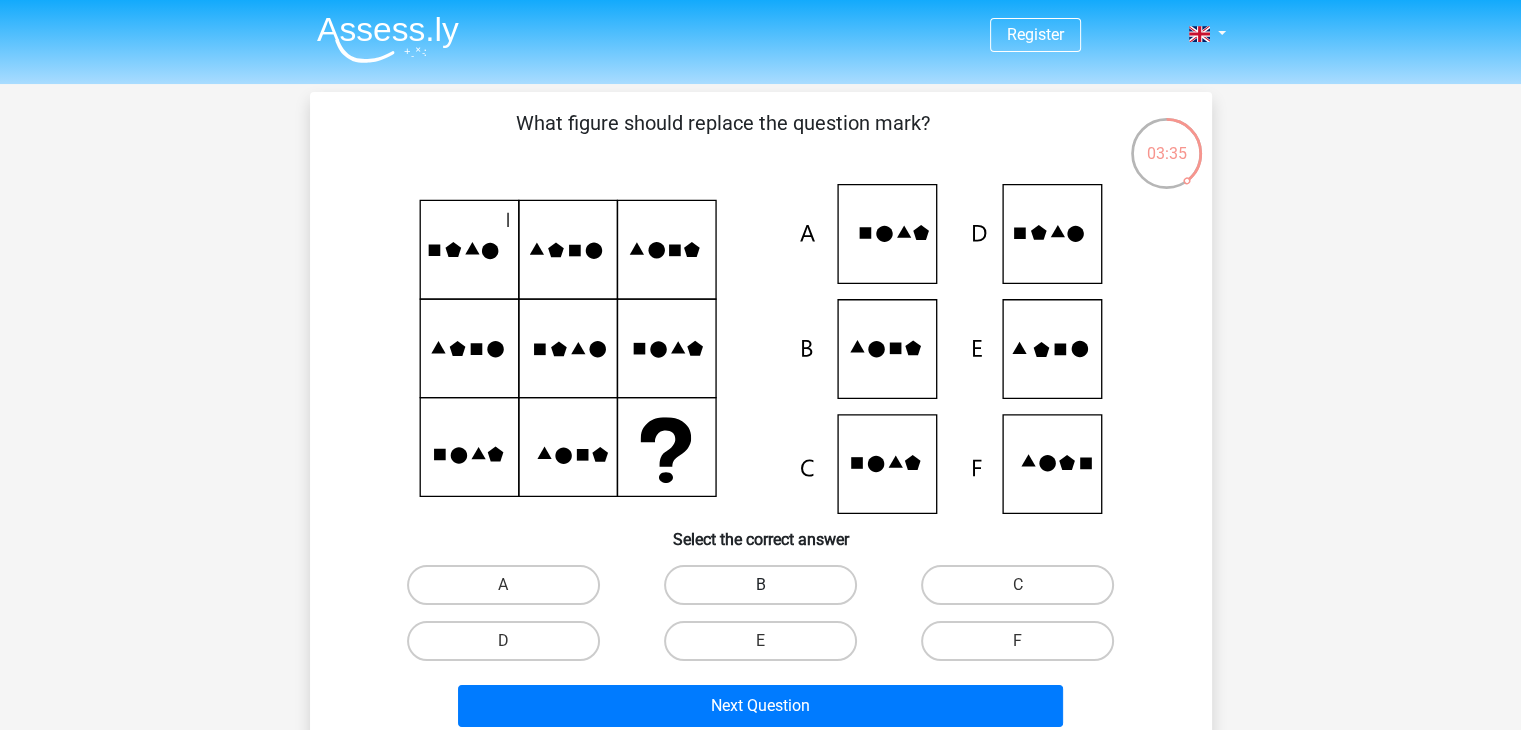 click on "B" at bounding box center [760, 585] 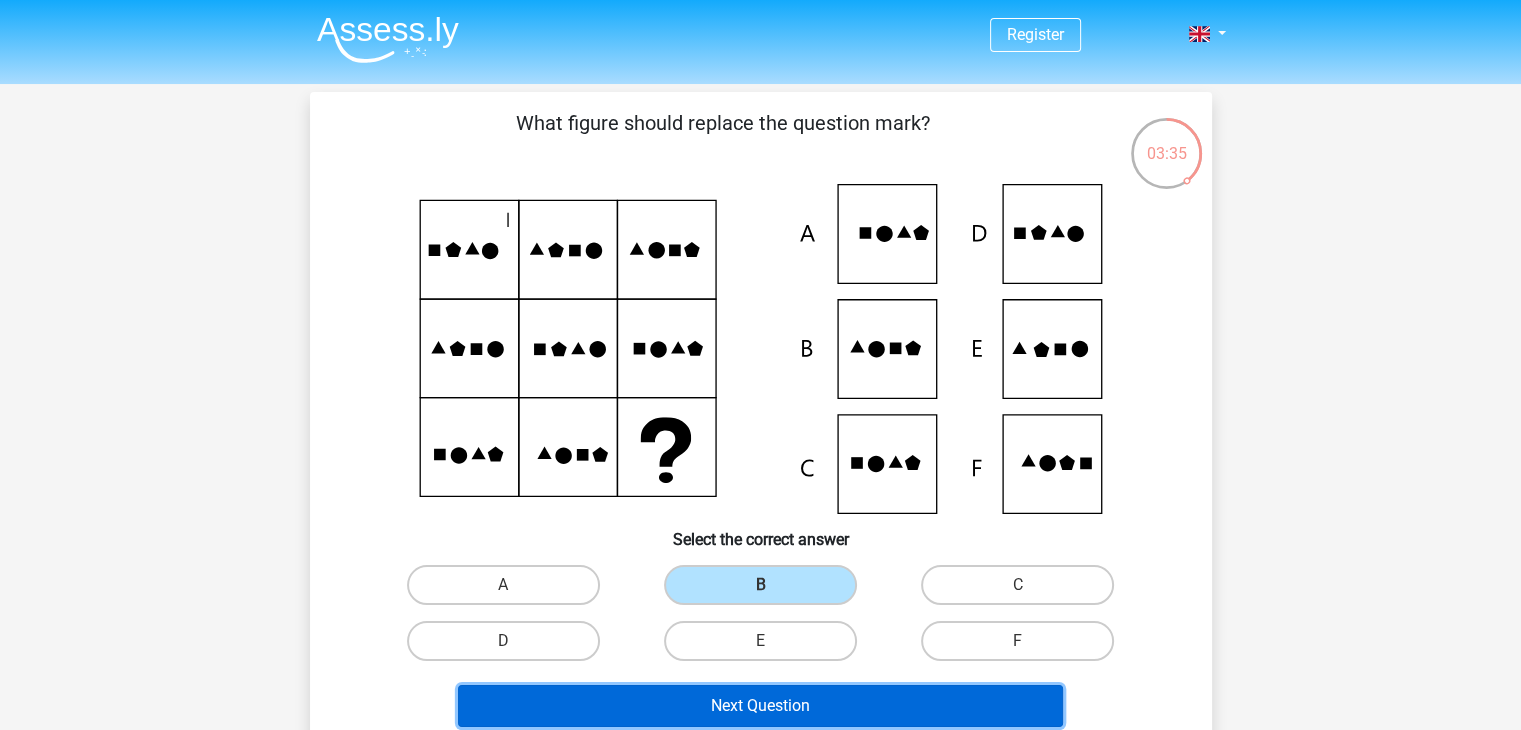 click on "Next Question" at bounding box center (760, 706) 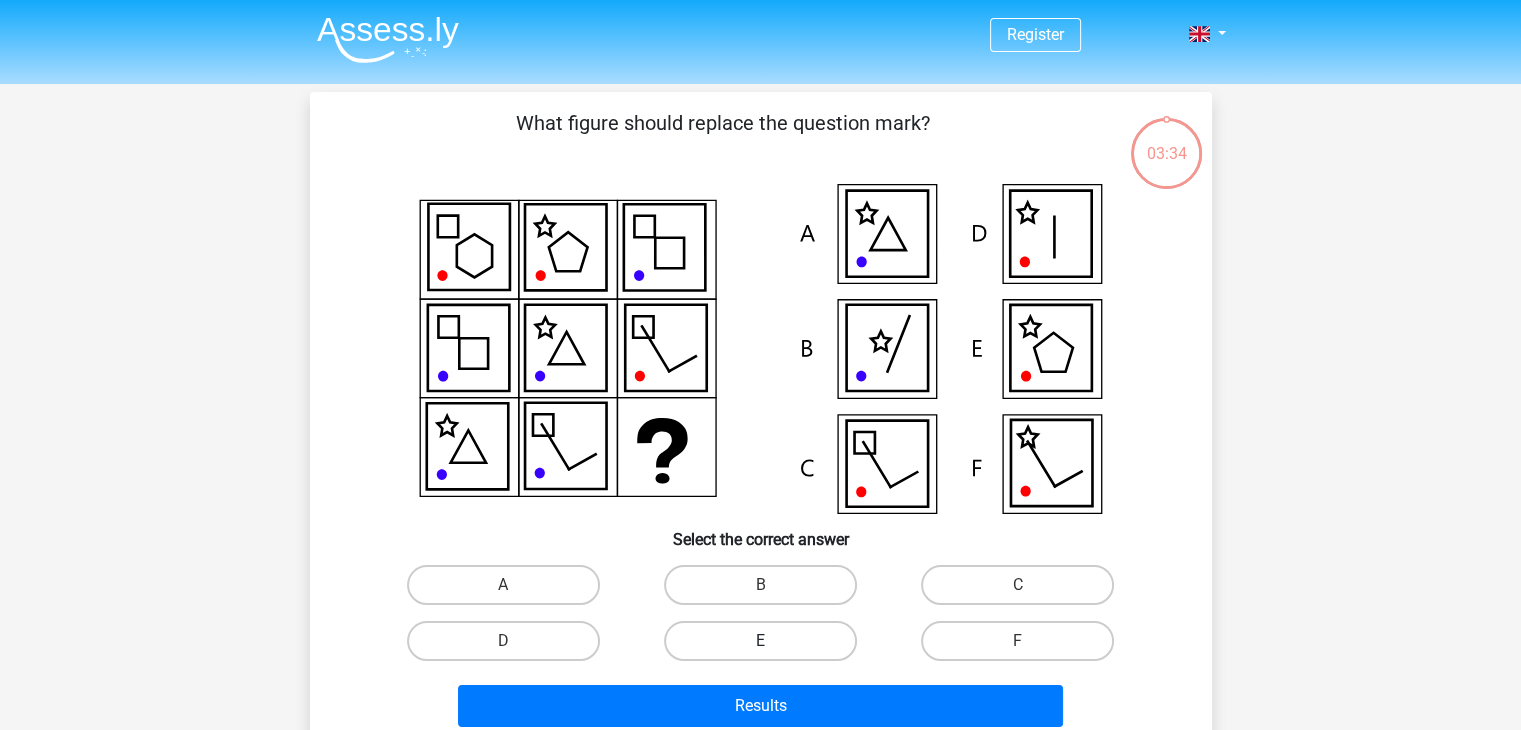 scroll, scrollTop: 0, scrollLeft: 0, axis: both 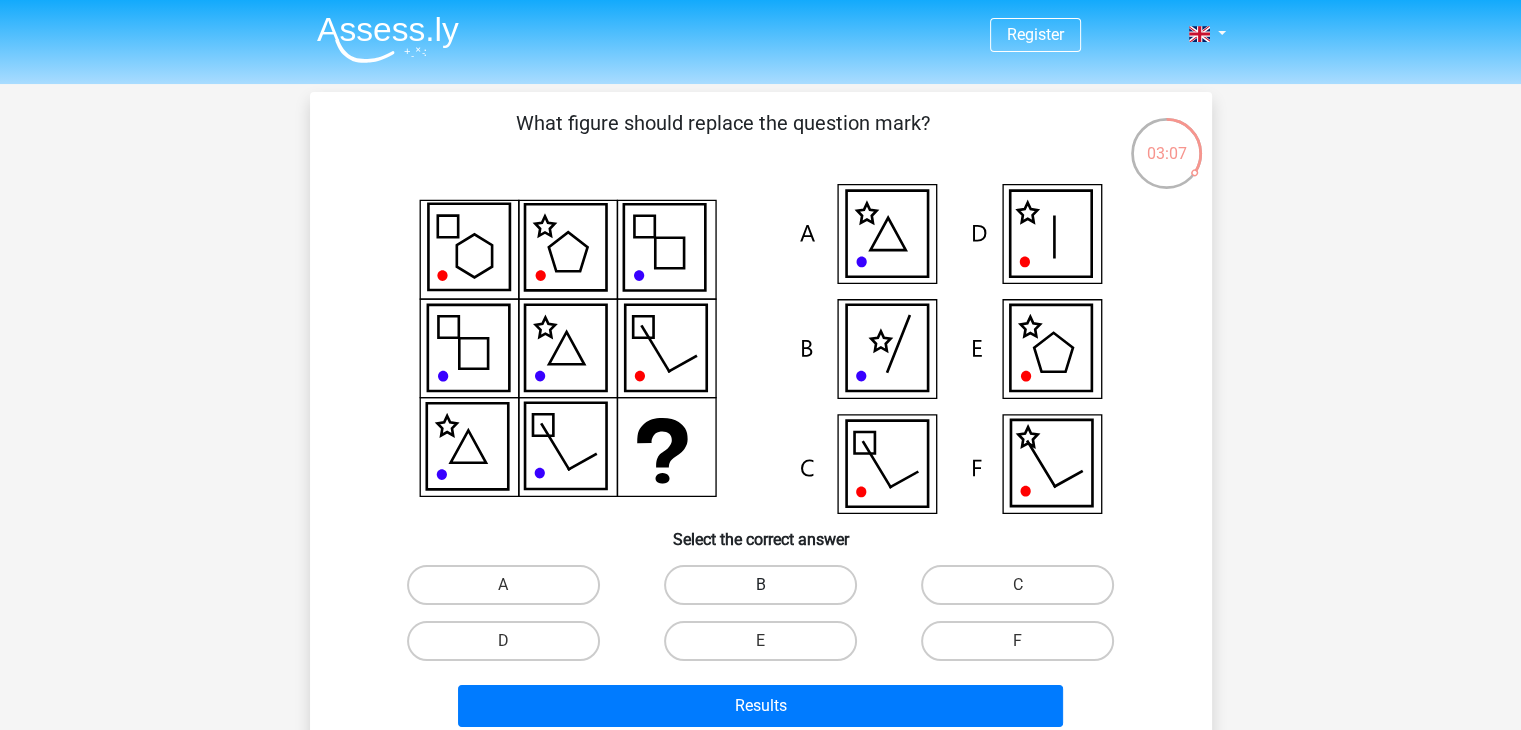 click on "B" at bounding box center (760, 585) 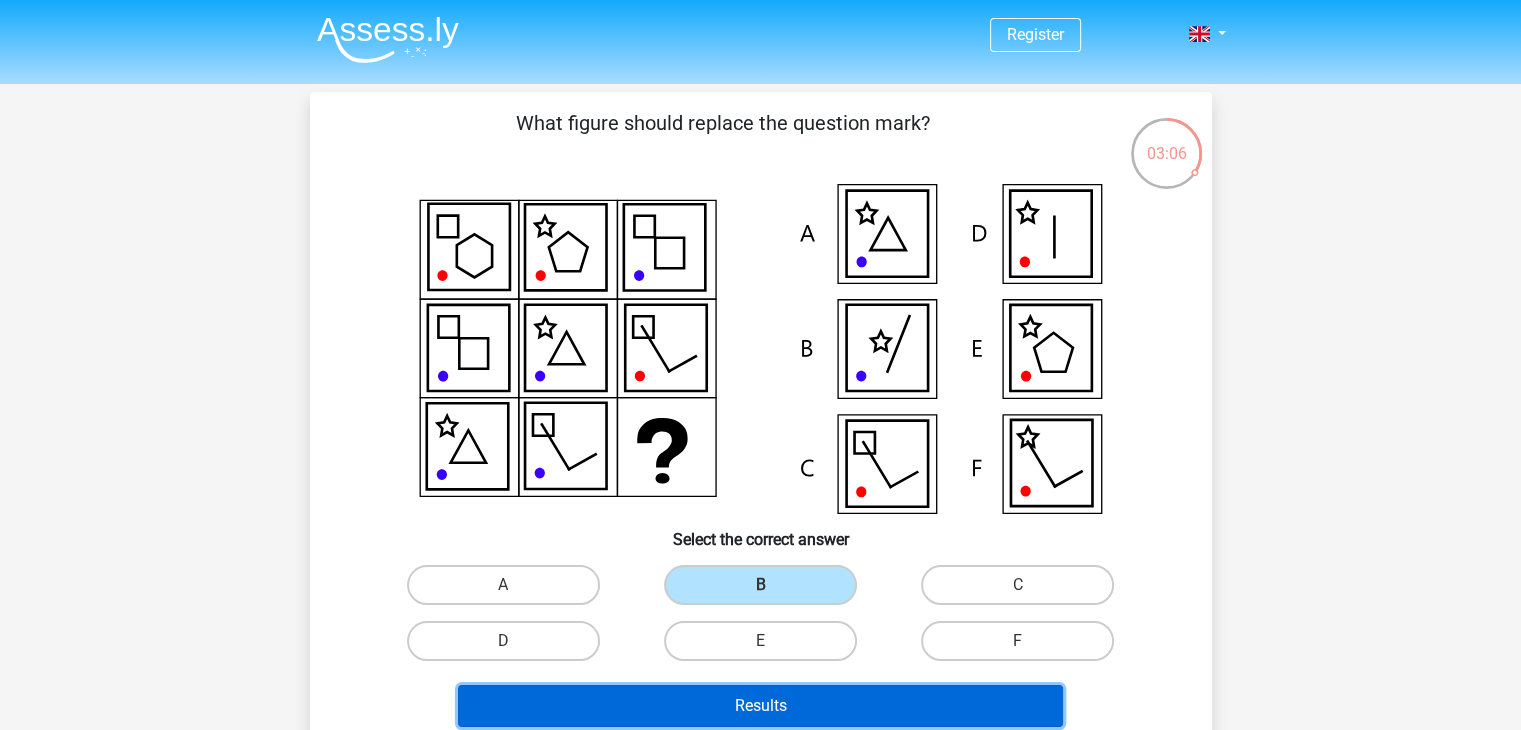 click on "Results" at bounding box center [760, 706] 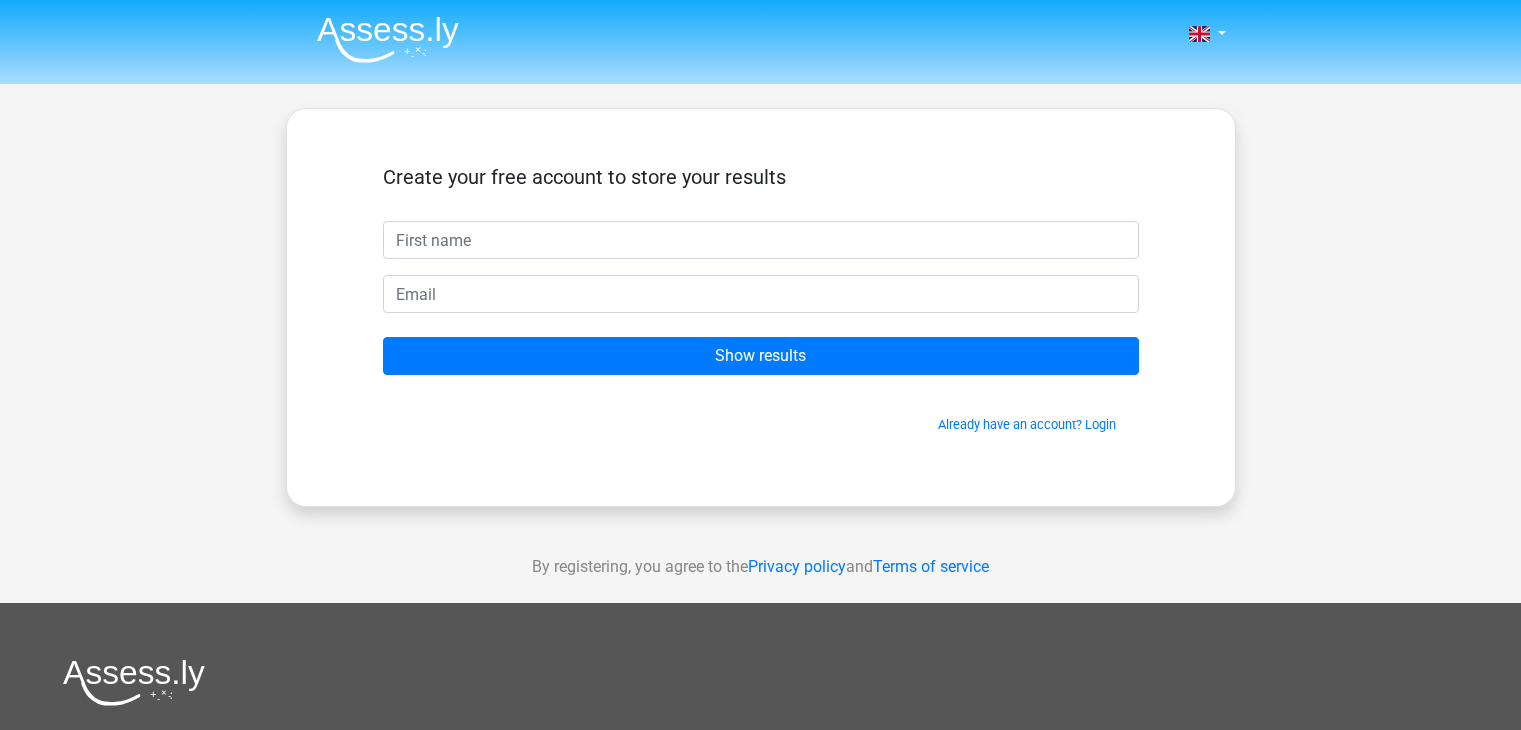 scroll, scrollTop: 0, scrollLeft: 0, axis: both 